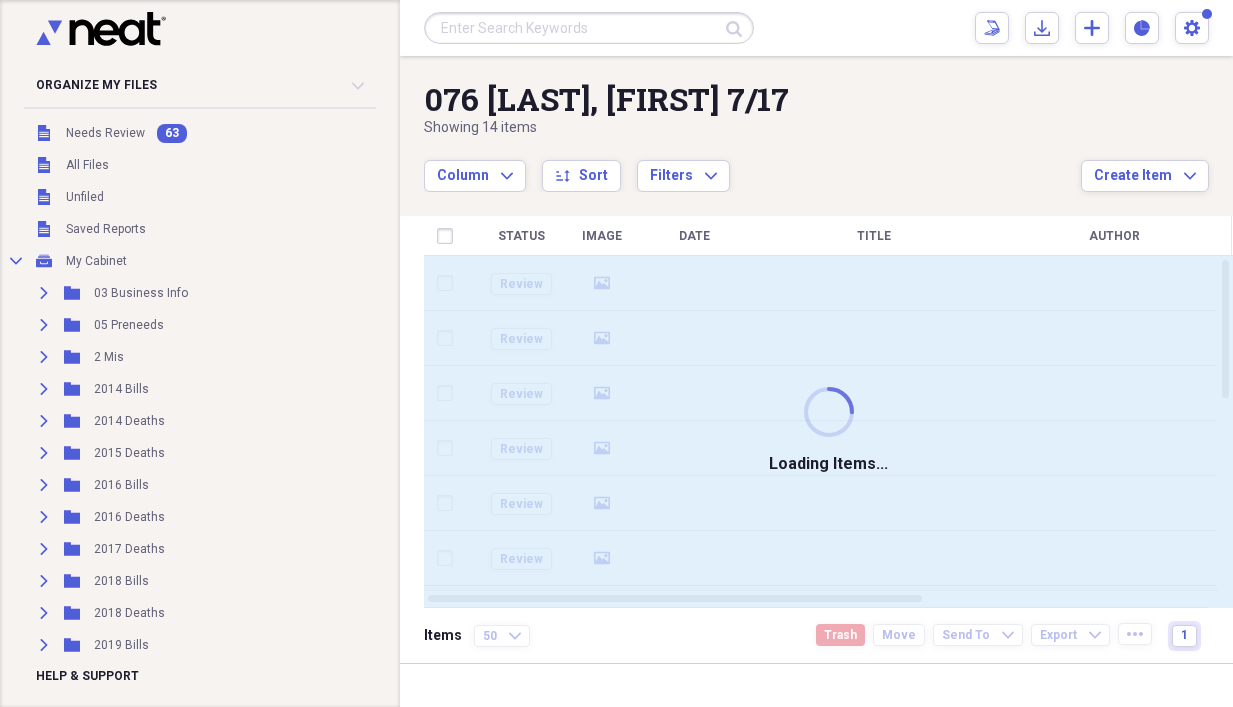 scroll, scrollTop: 0, scrollLeft: 0, axis: both 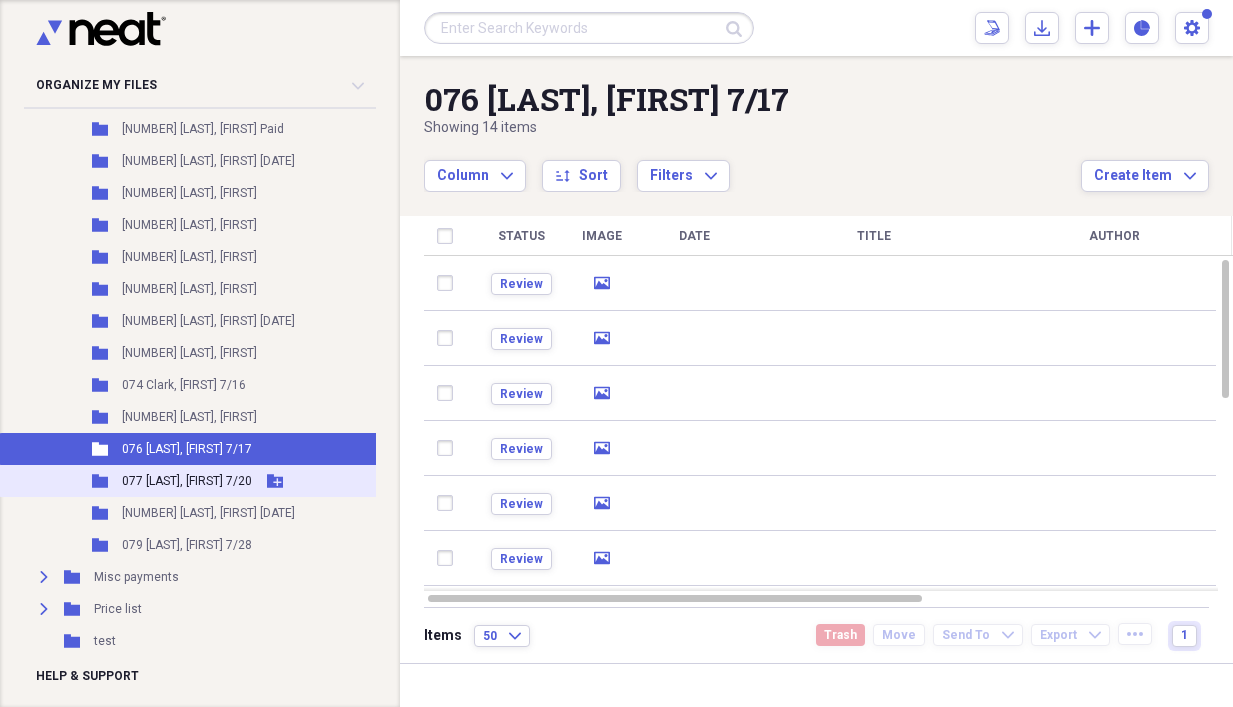 click on "077 [LAST], [FIRST] 7/20" at bounding box center (187, 481) 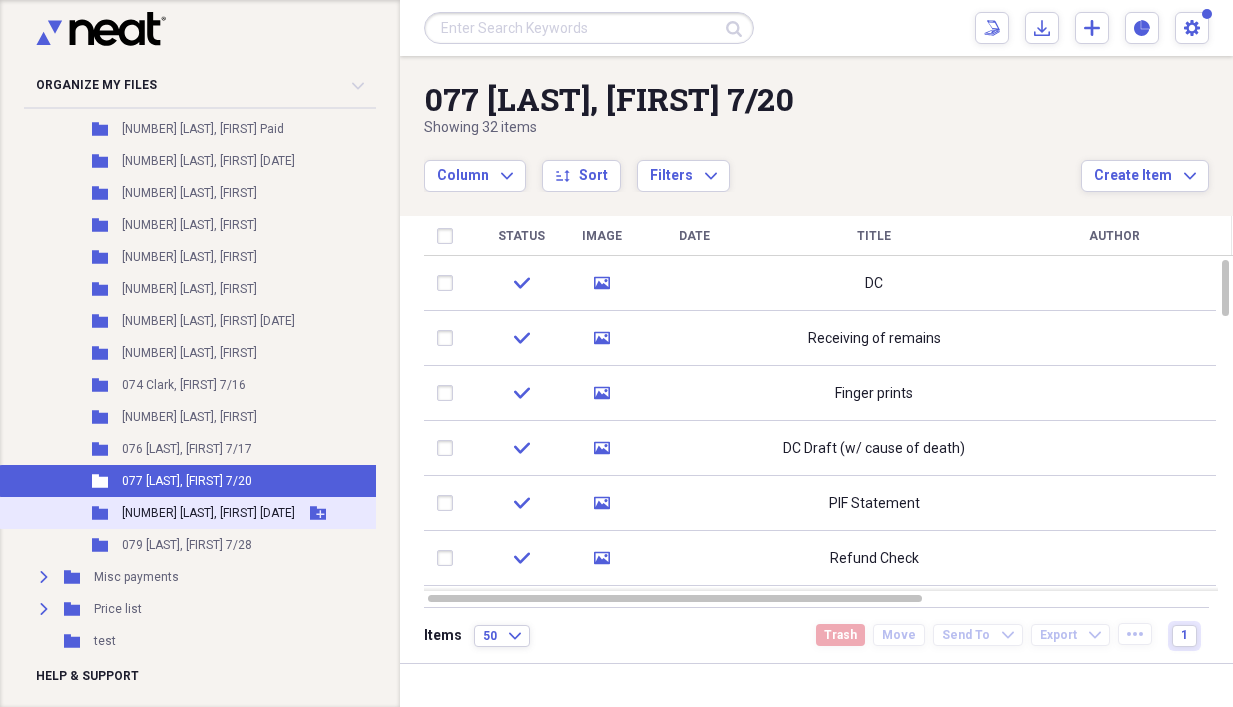 click on "Folder [NUMBER] [LAST], [FIRST] [DATE] Add Folder" at bounding box center (230, 513) 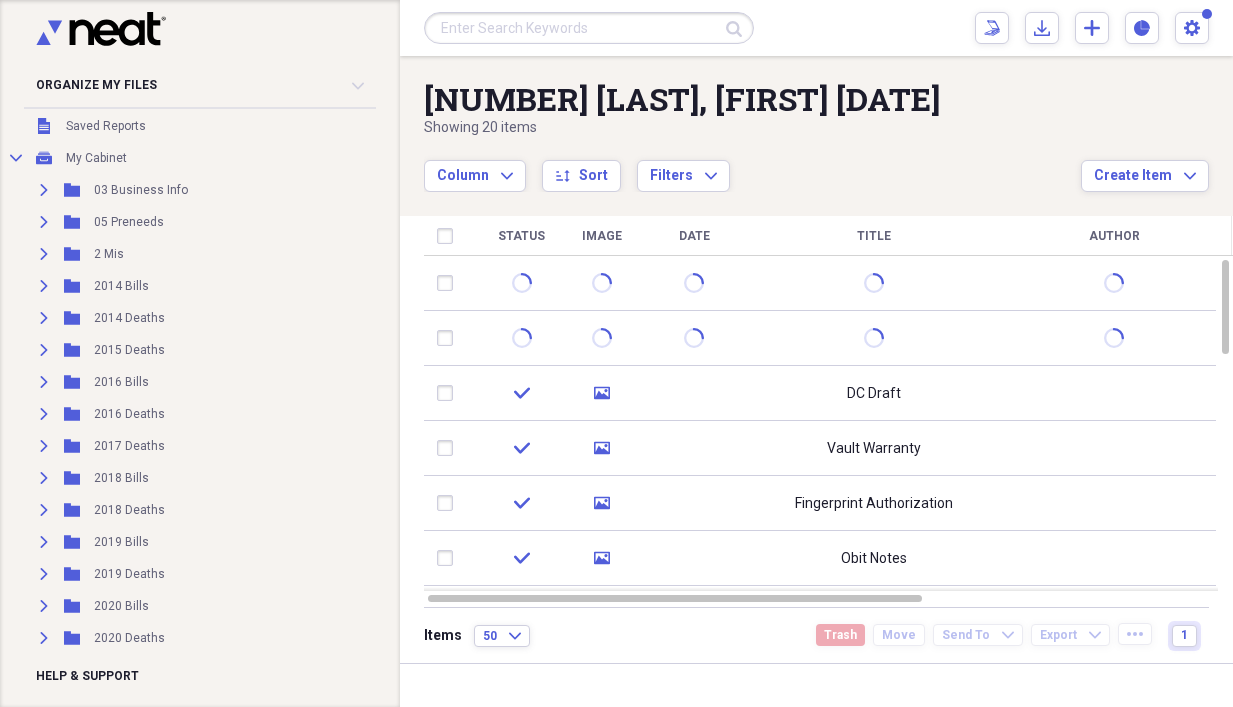 scroll, scrollTop: 86, scrollLeft: 0, axis: vertical 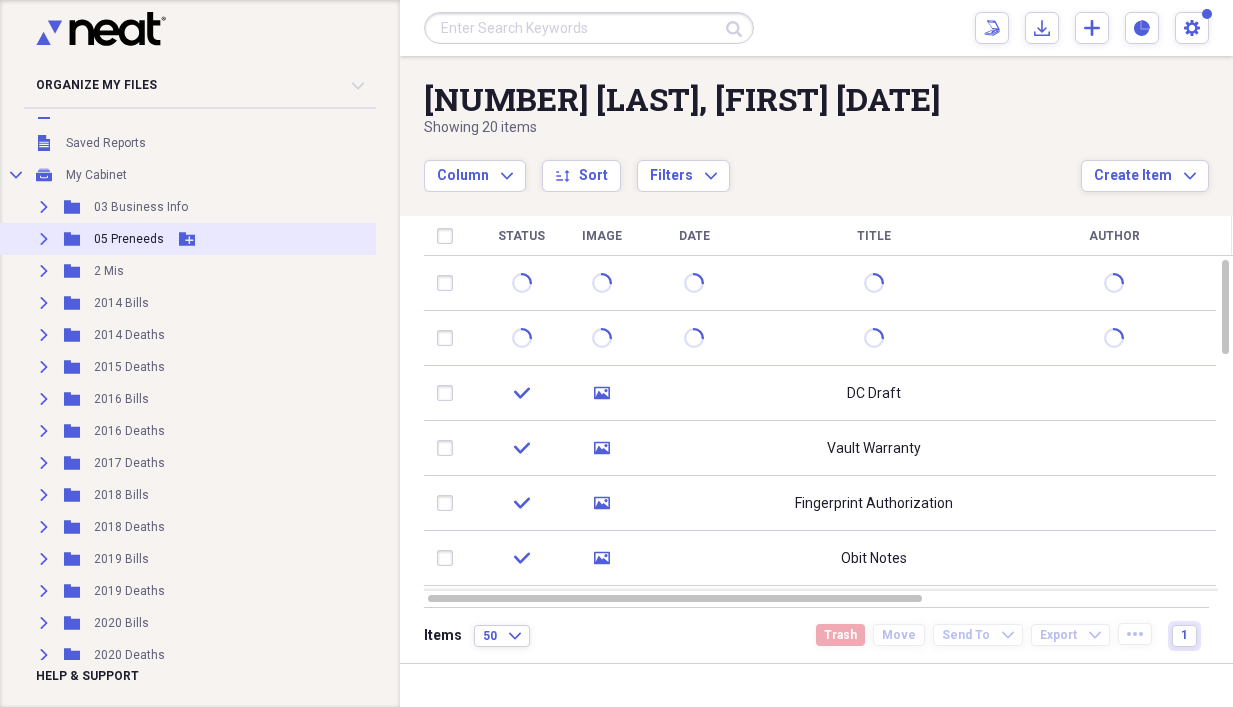 click on "Expand" 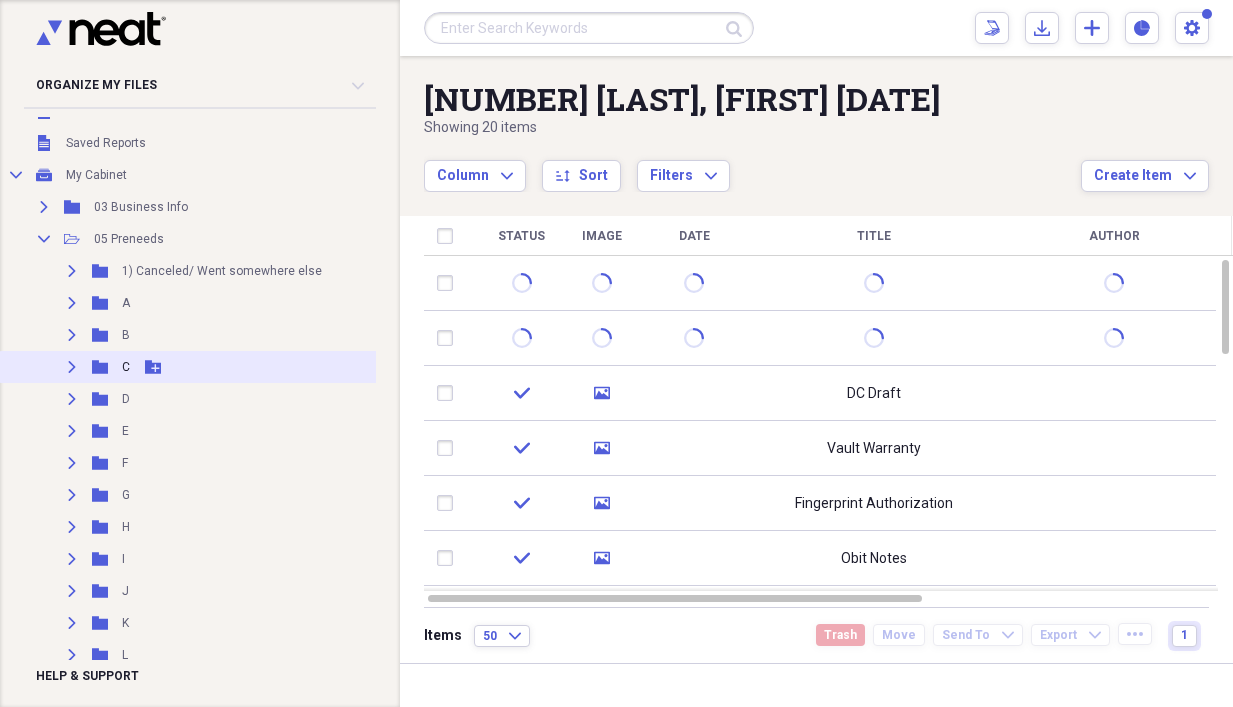 click 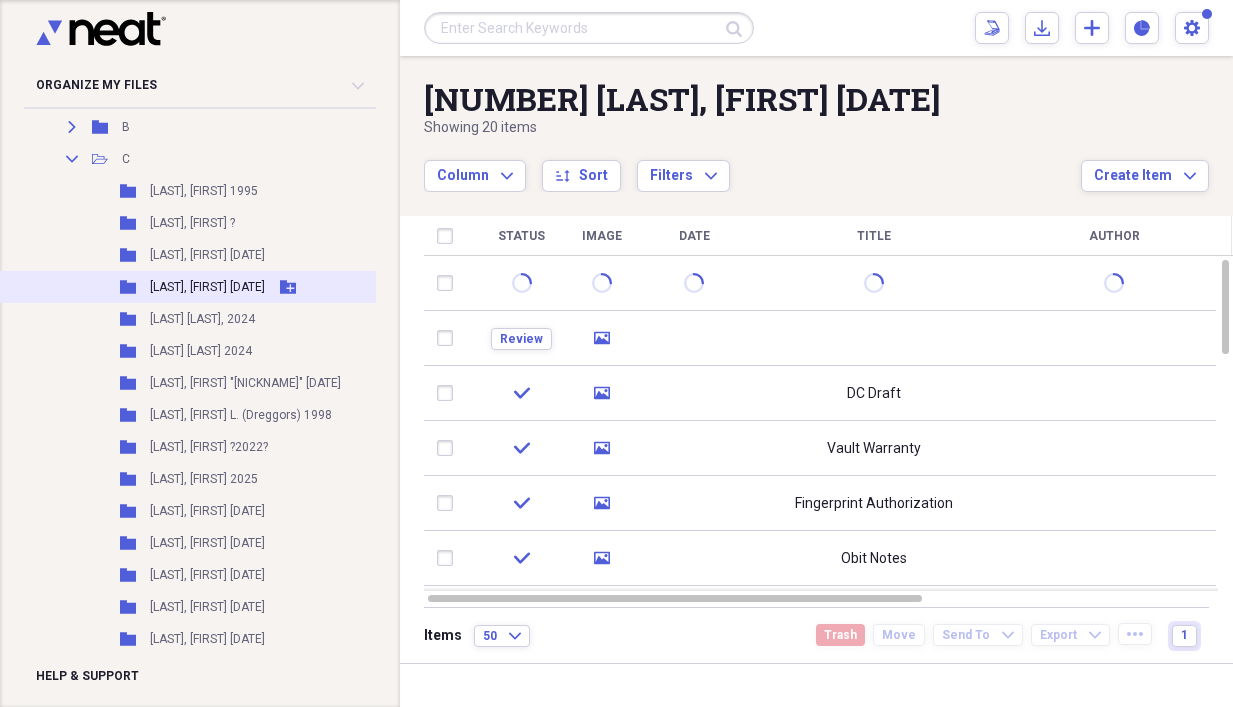 scroll, scrollTop: 286, scrollLeft: 0, axis: vertical 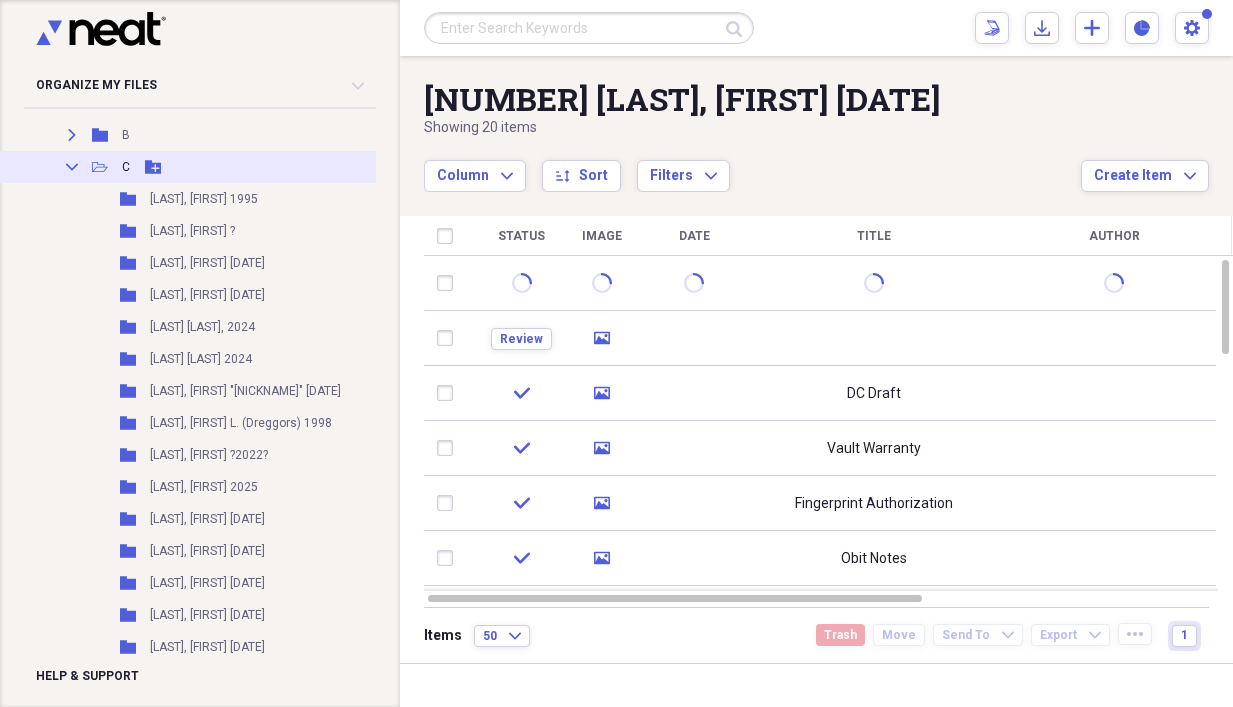 click on "Add Folder" 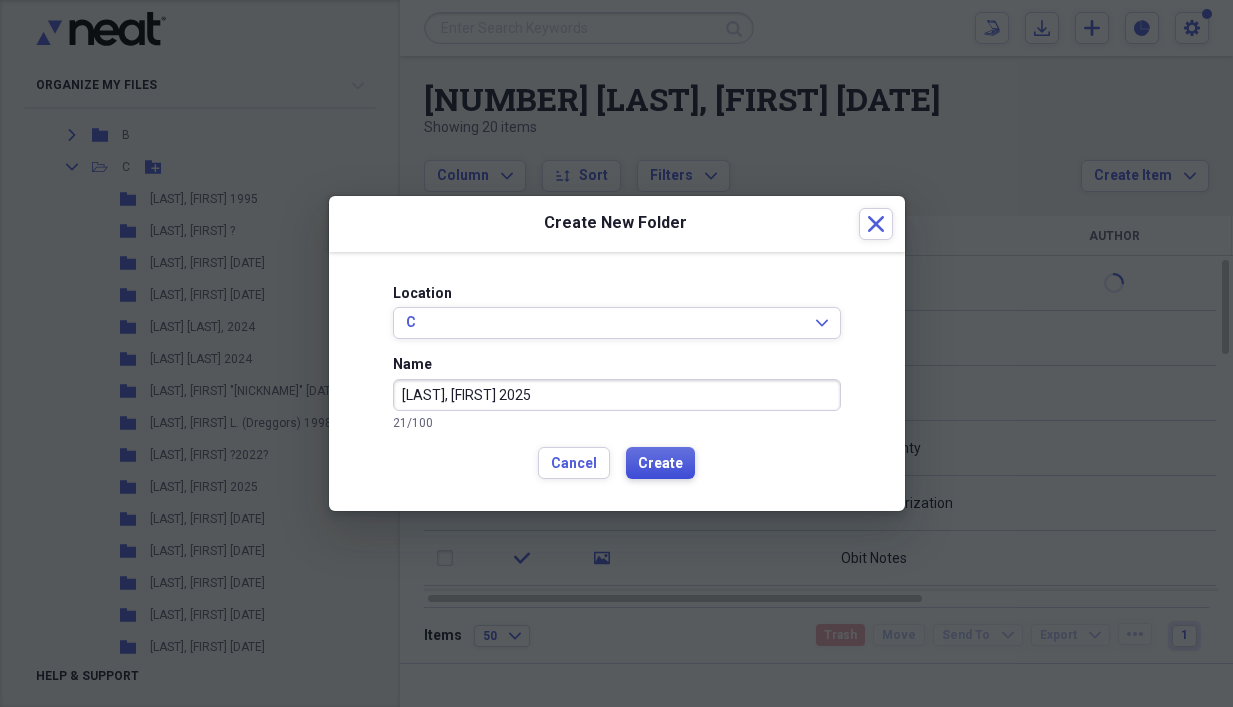 type on "[LAST], [FIRST] 2025" 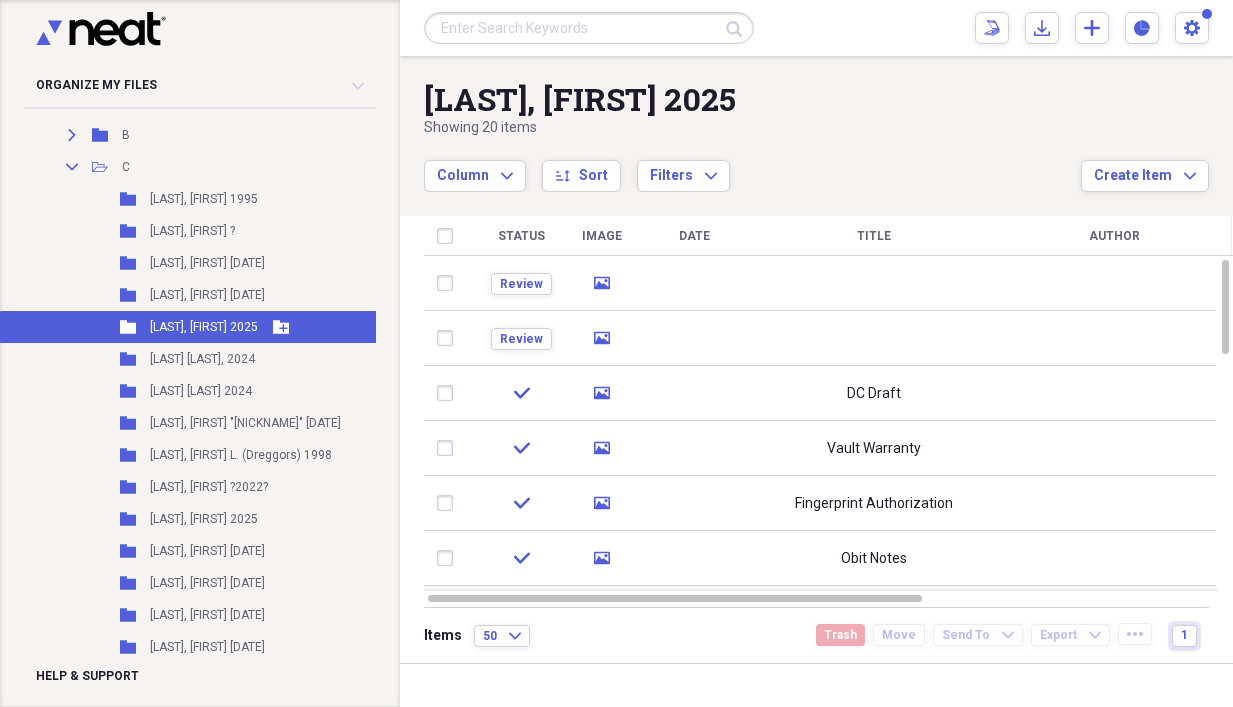 click on "[LAST], [FIRST] 2025" at bounding box center (204, 327) 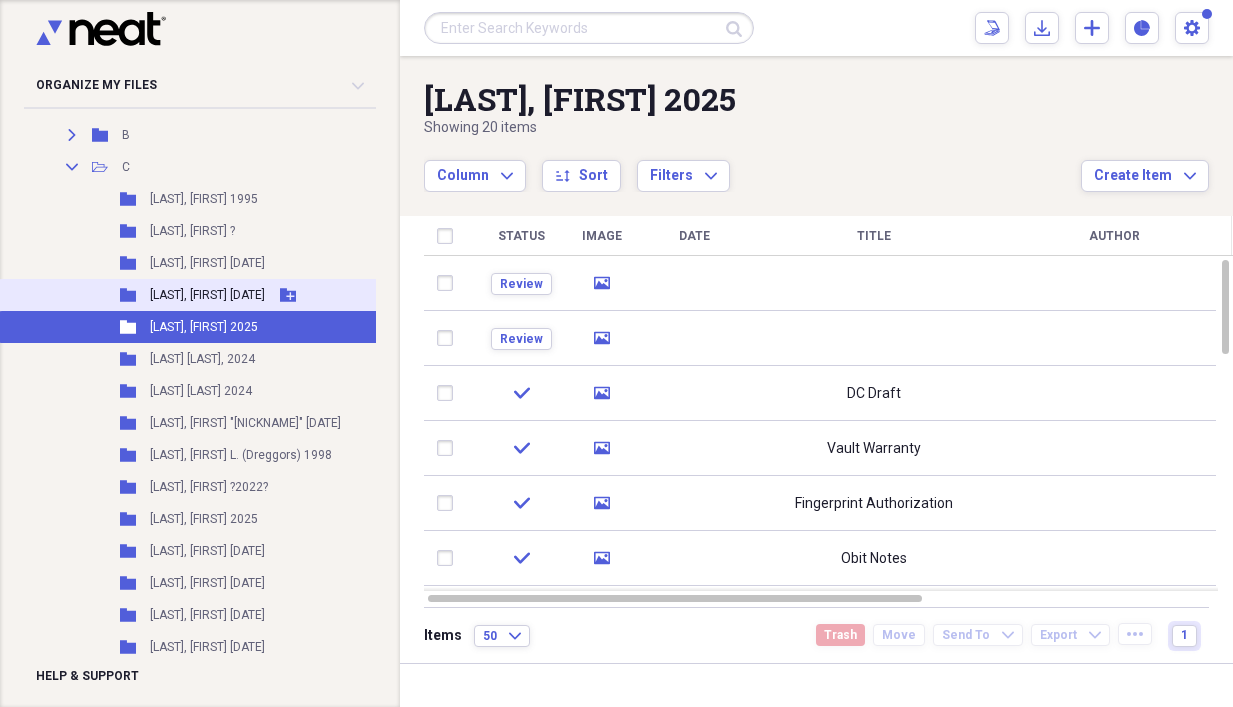 click on "[LAST], [FIRST] [DATE]" at bounding box center [207, 295] 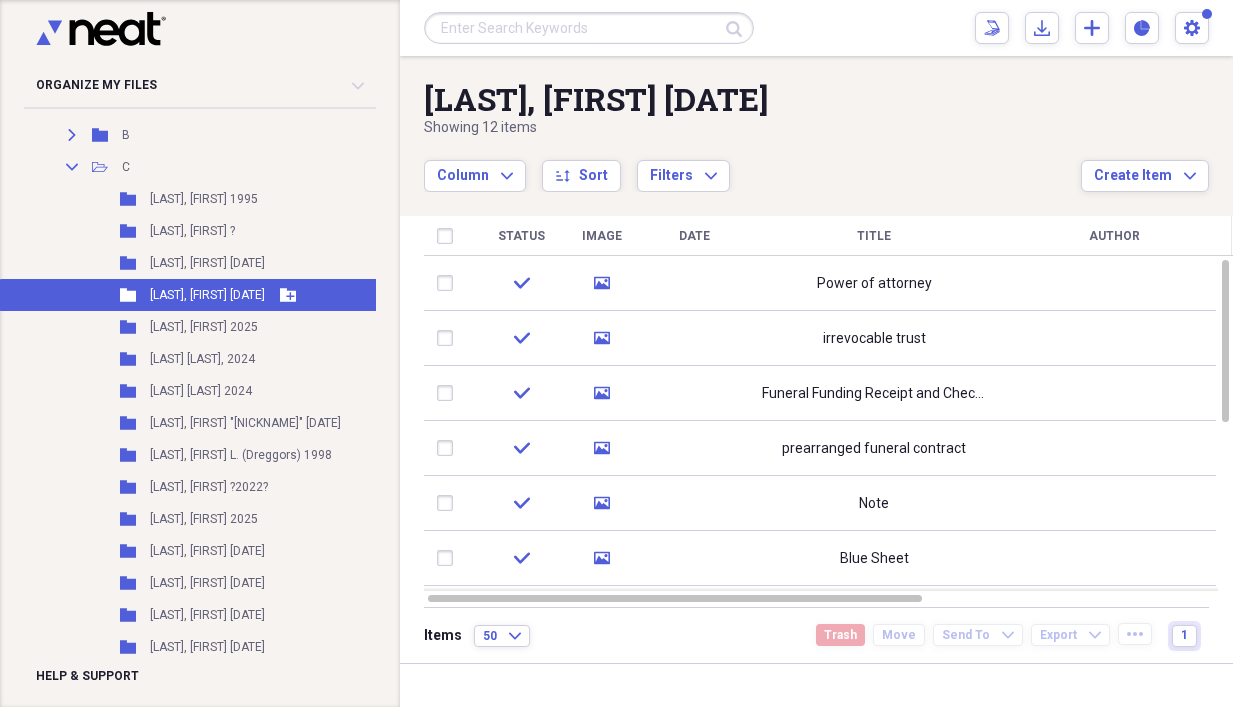 click on "[LAST], [FIRST] 2025" at bounding box center [204, 327] 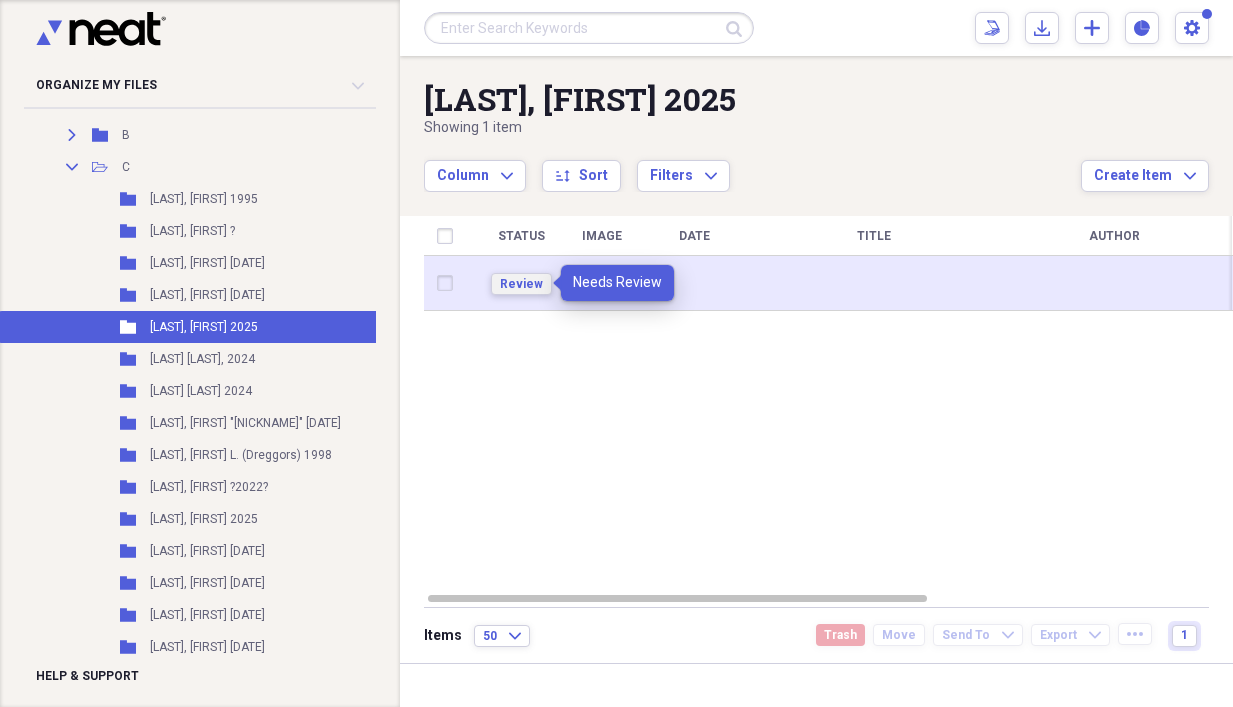 click on "Review" at bounding box center [521, 284] 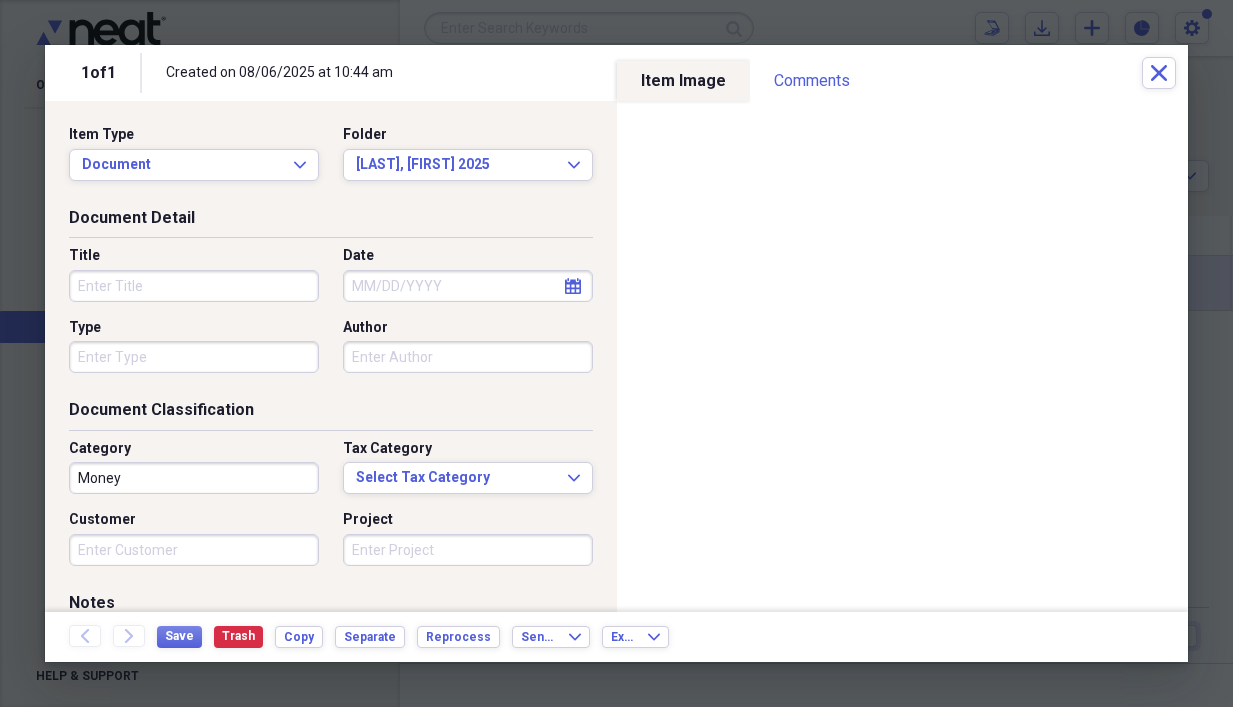 click on "Title" at bounding box center [194, 286] 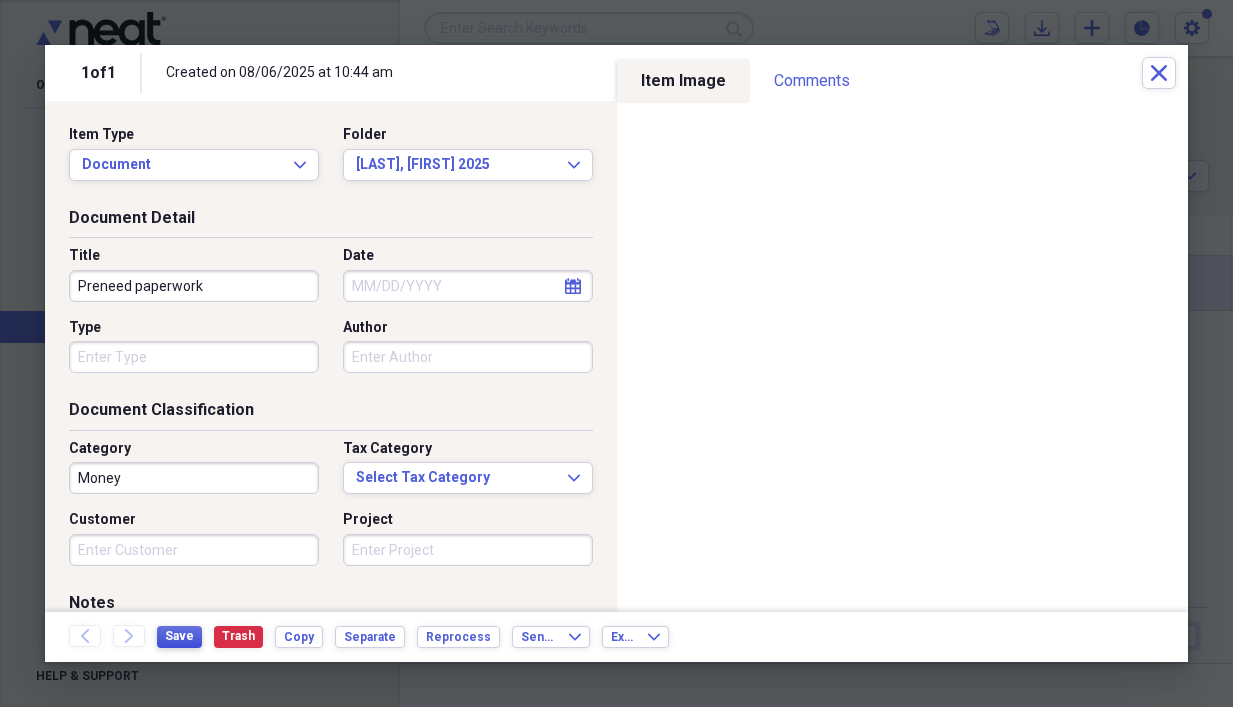 type on "Preneed paperwork" 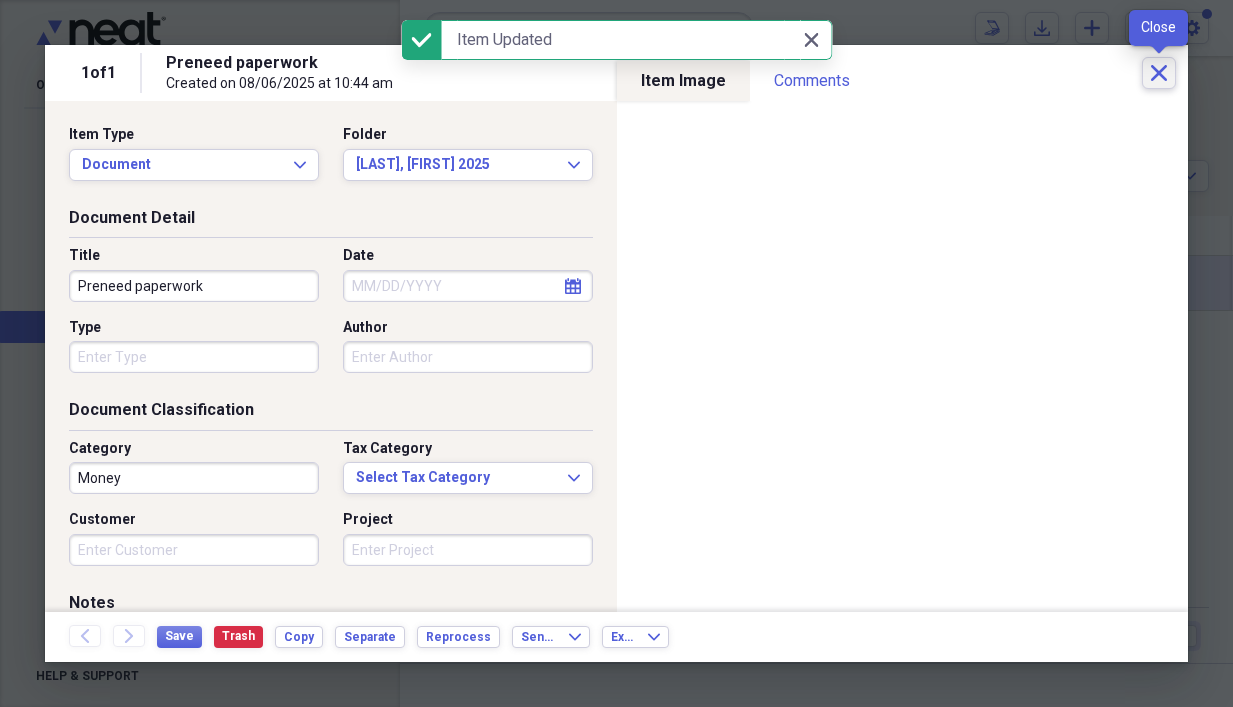 click on "Close" 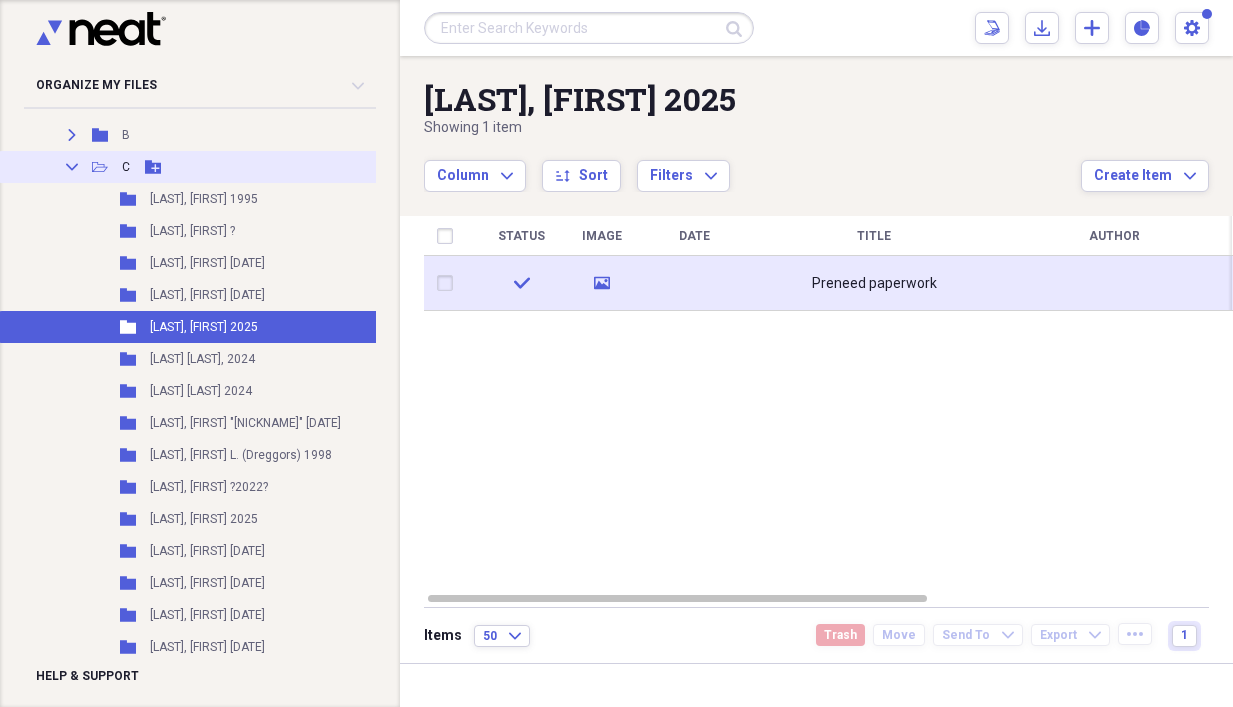 click on "Collapse" at bounding box center [72, 167] 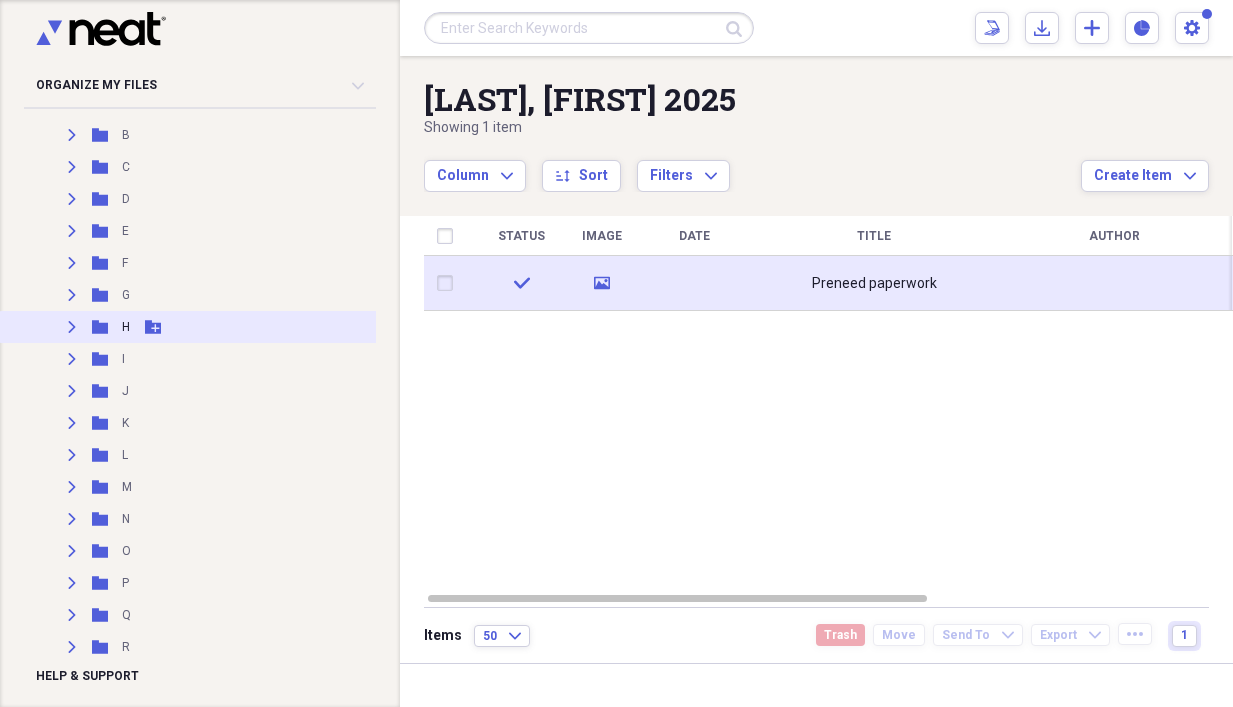 click on "Expand" at bounding box center (72, 327) 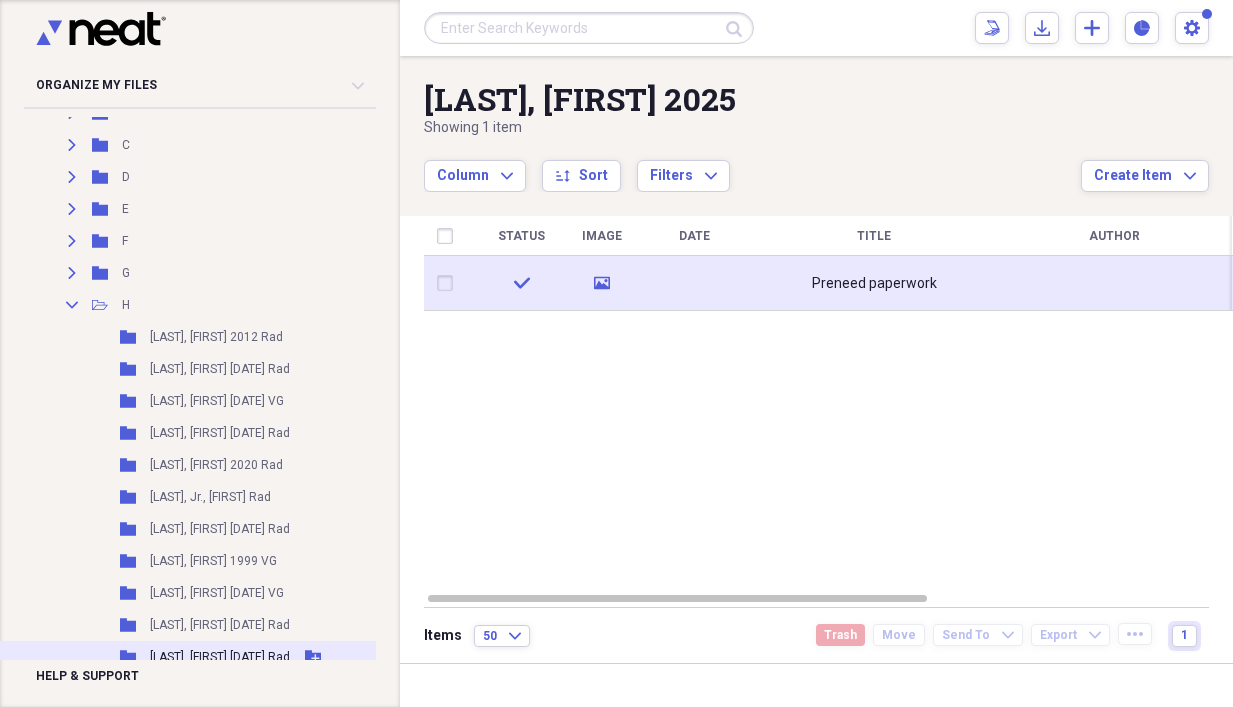 scroll, scrollTop: 286, scrollLeft: 0, axis: vertical 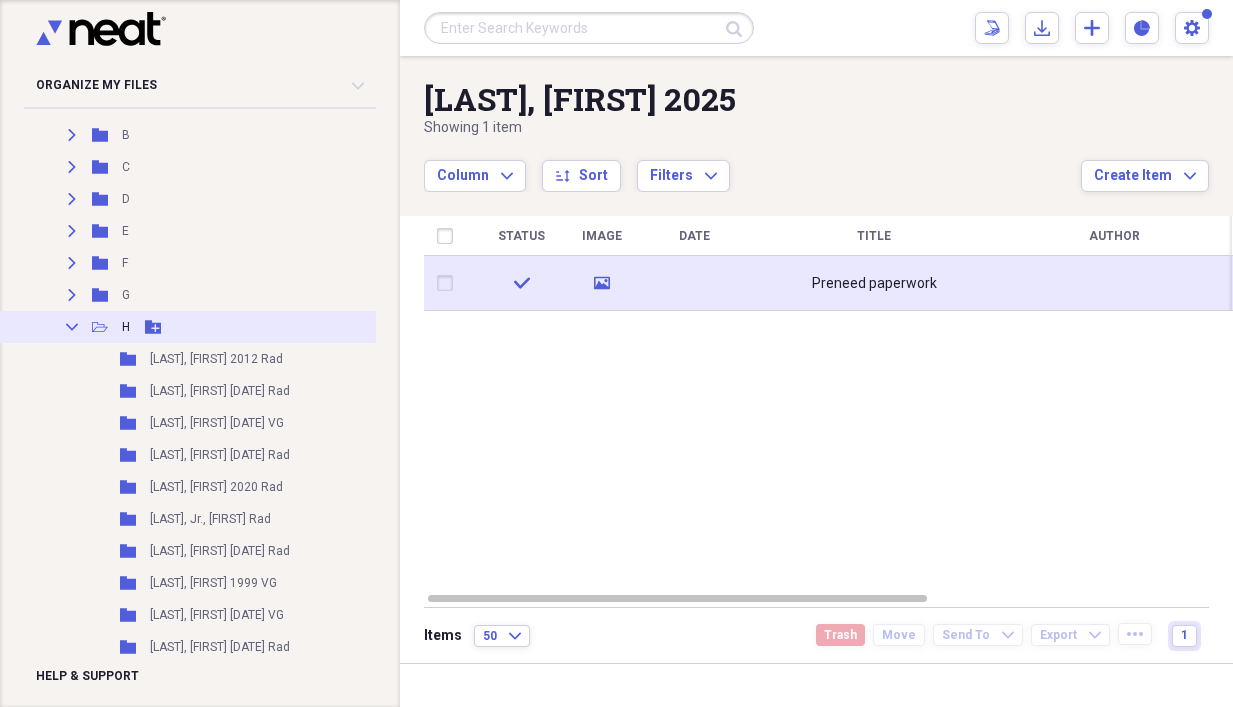 click 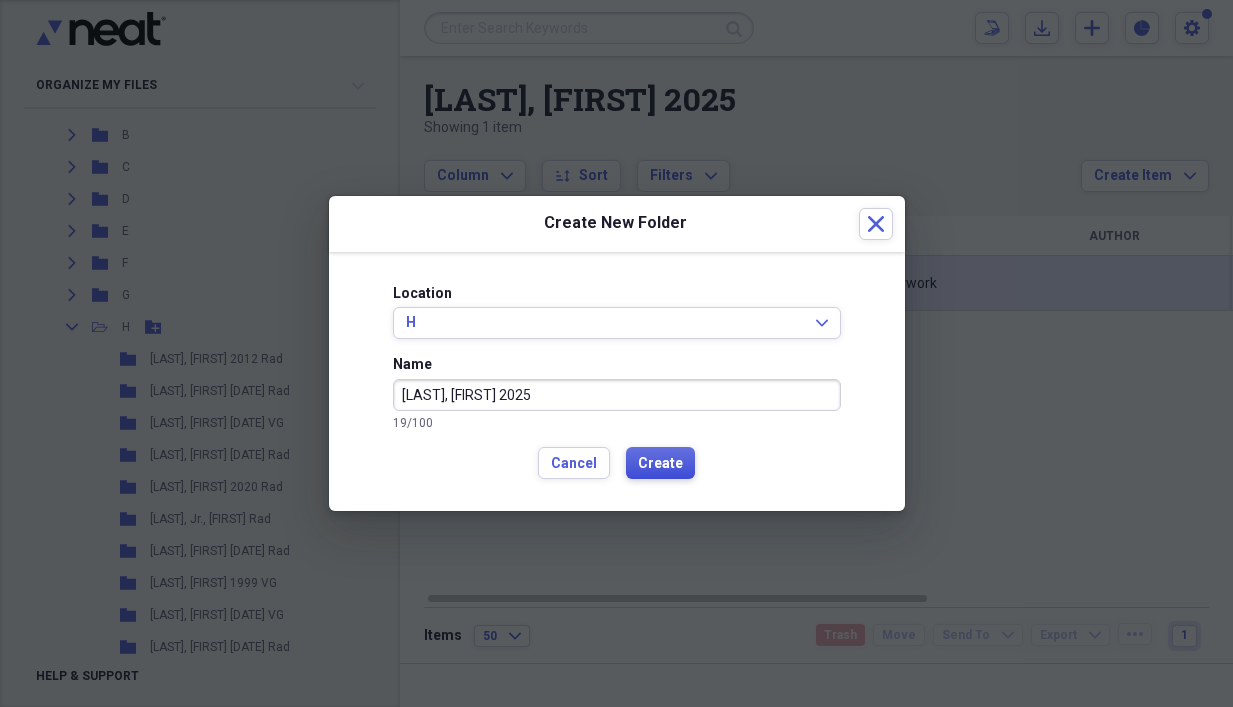 type on "[LAST], [FIRST] 2025" 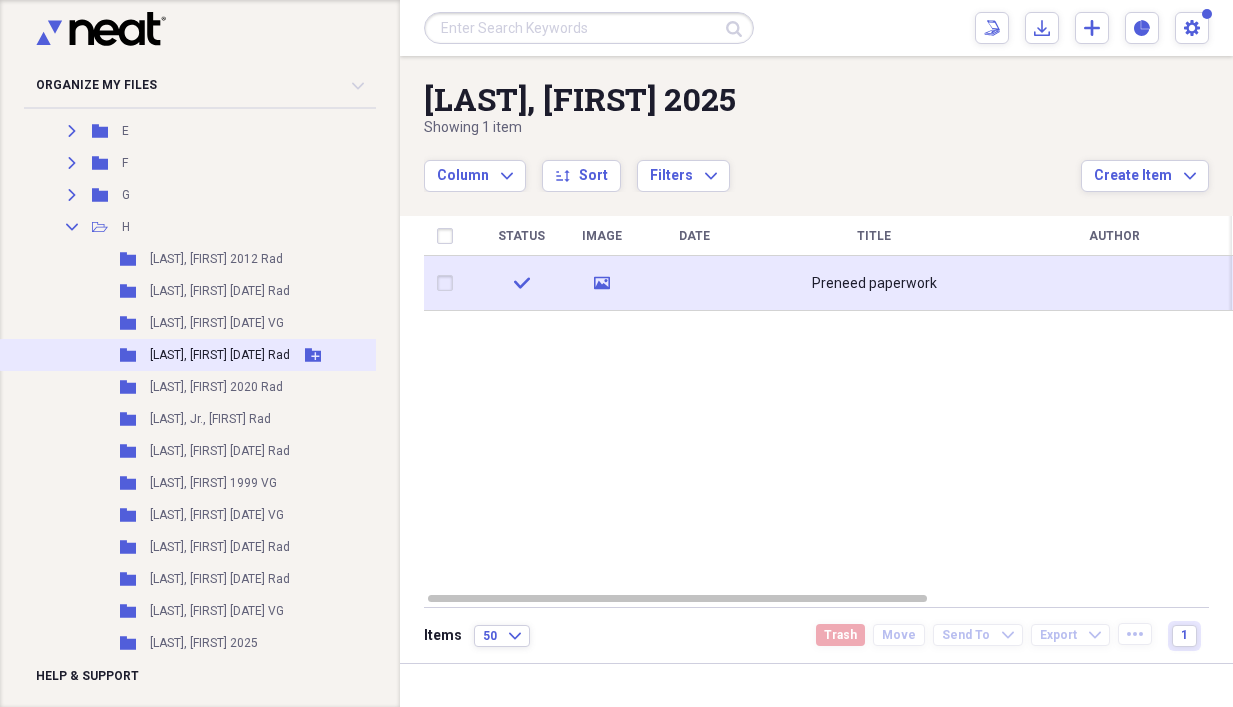 scroll, scrollTop: 486, scrollLeft: 0, axis: vertical 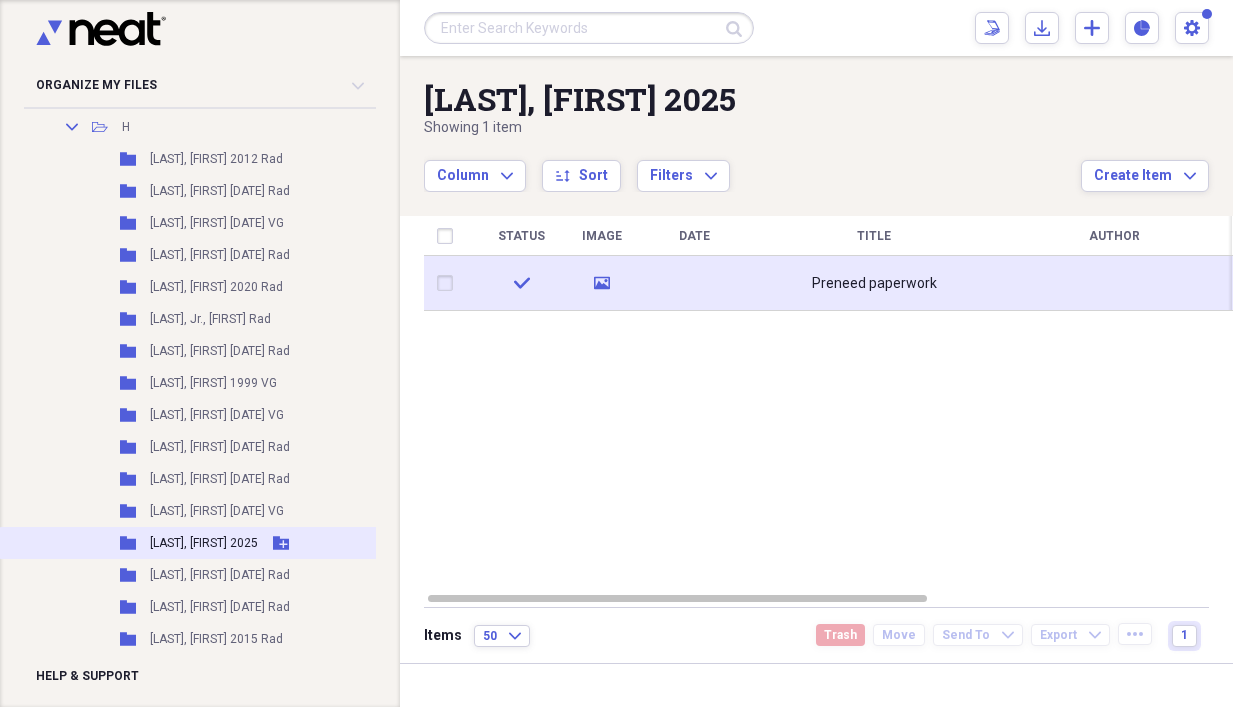 click on "[LAST], [FIRST] 2025" at bounding box center [204, 543] 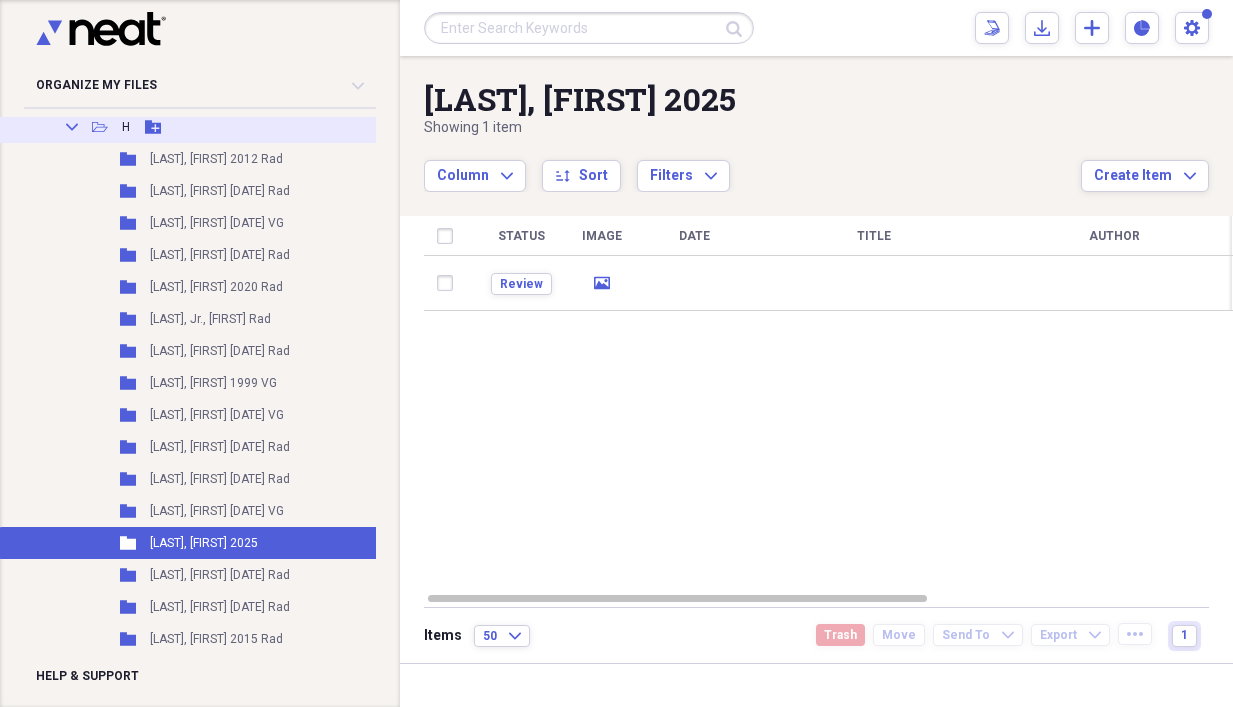 click 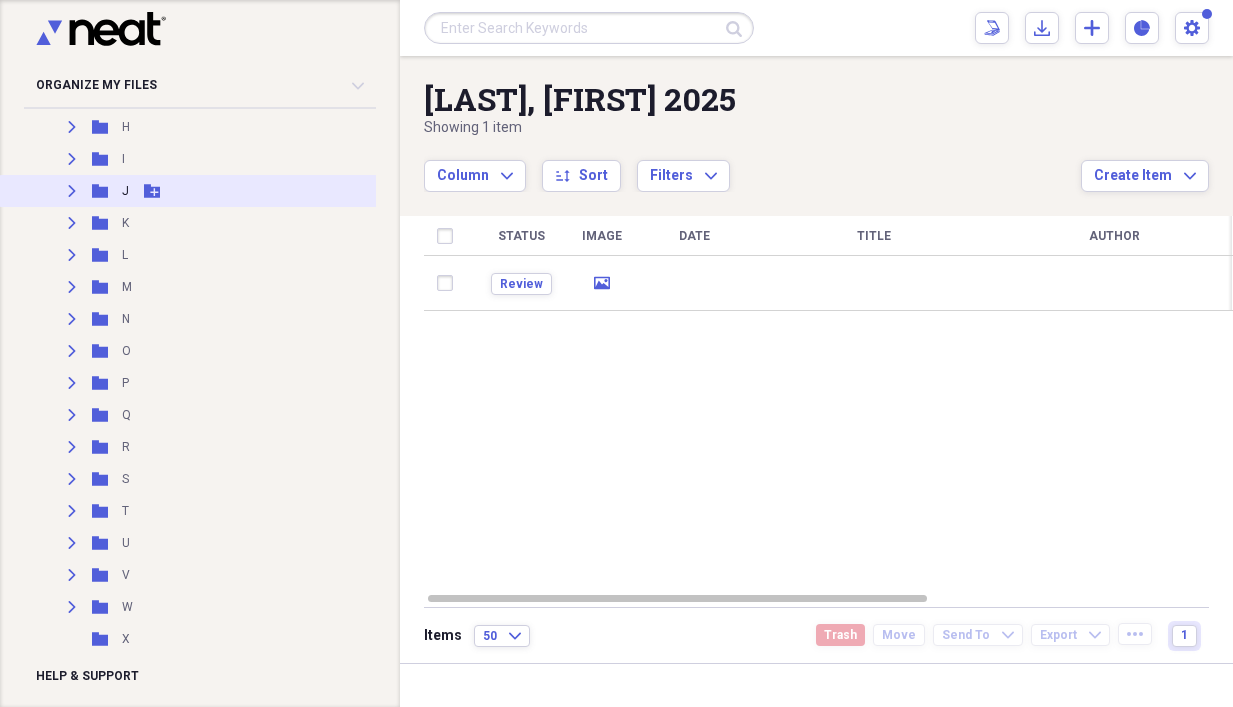 click on "Expand" 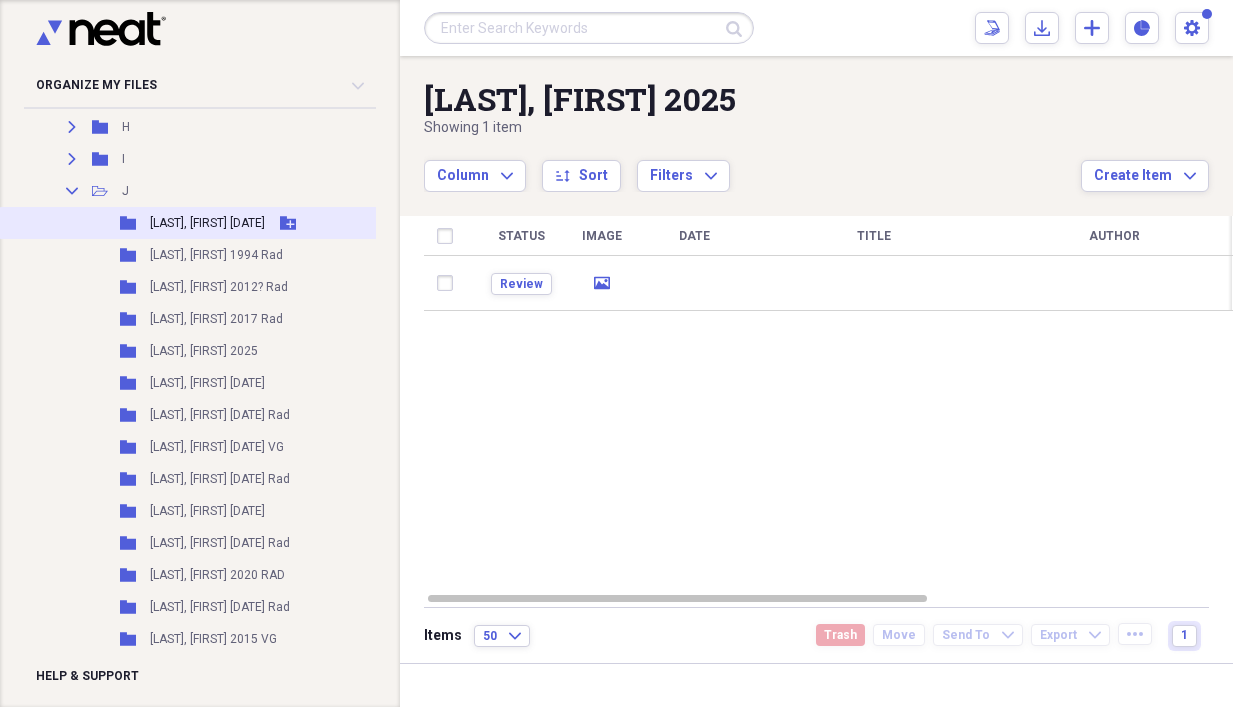 click on "[LAST], [FIRST] [DATE]" at bounding box center [207, 223] 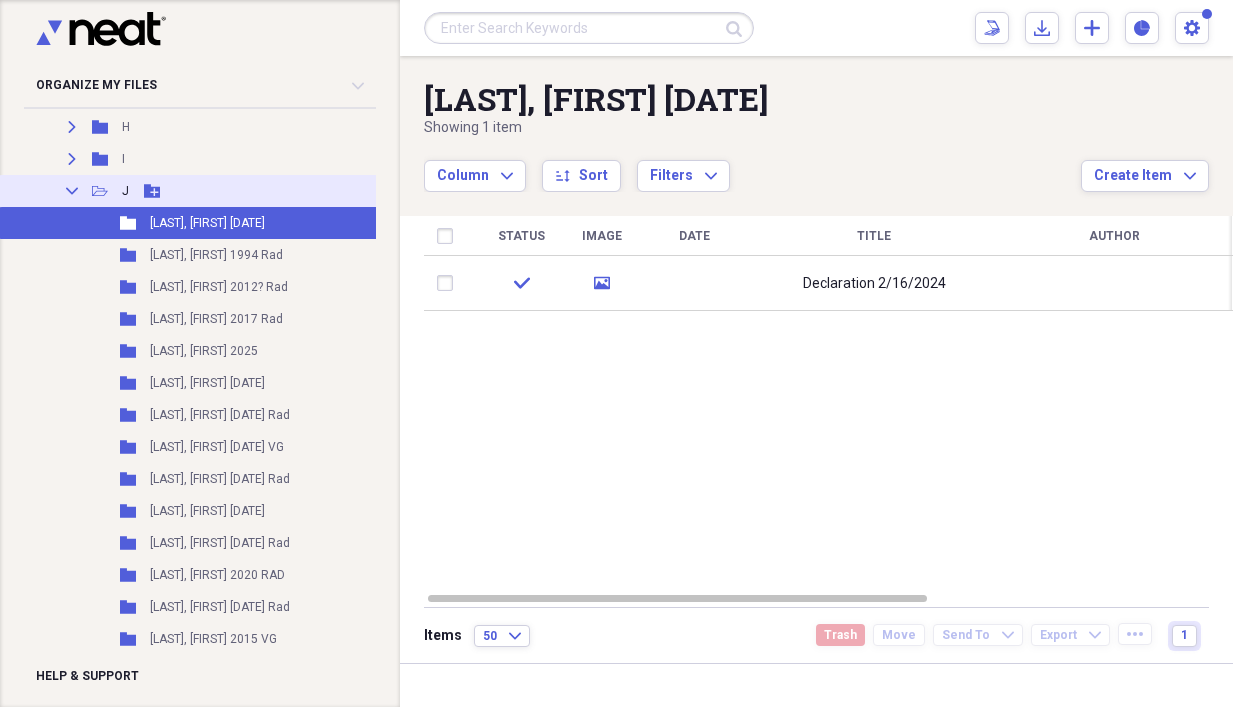 click on "Collapse" 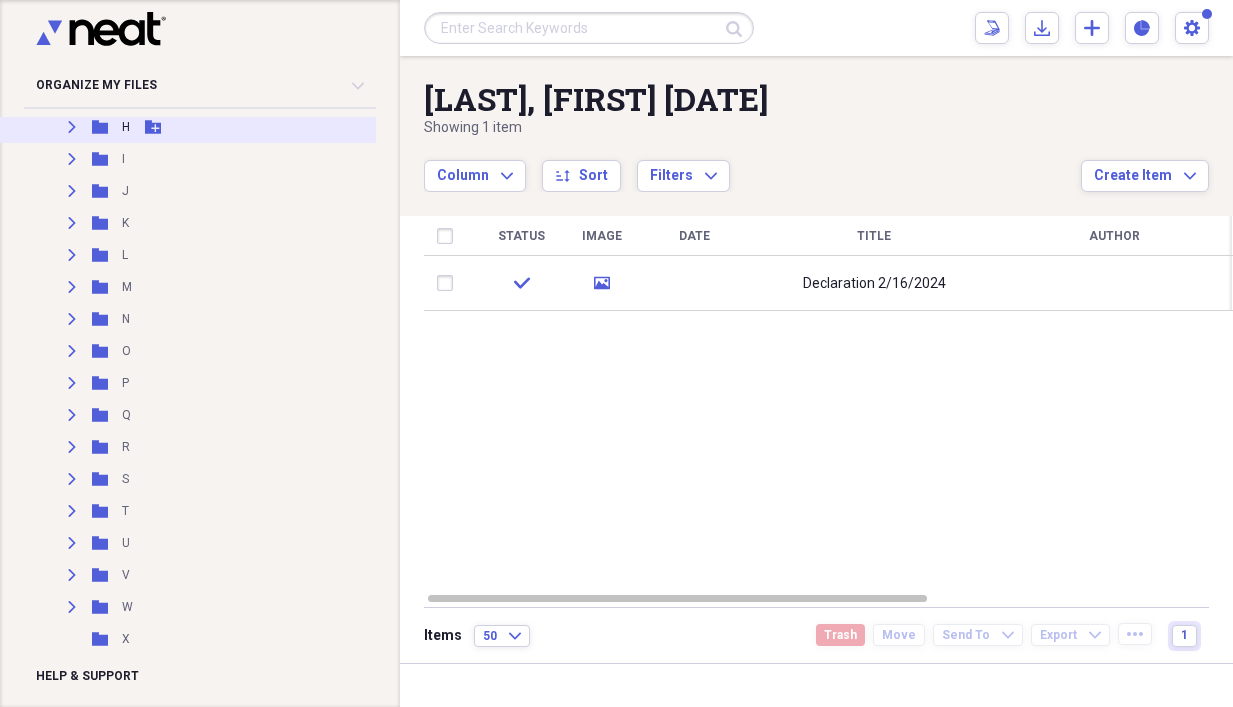 click on "Expand" 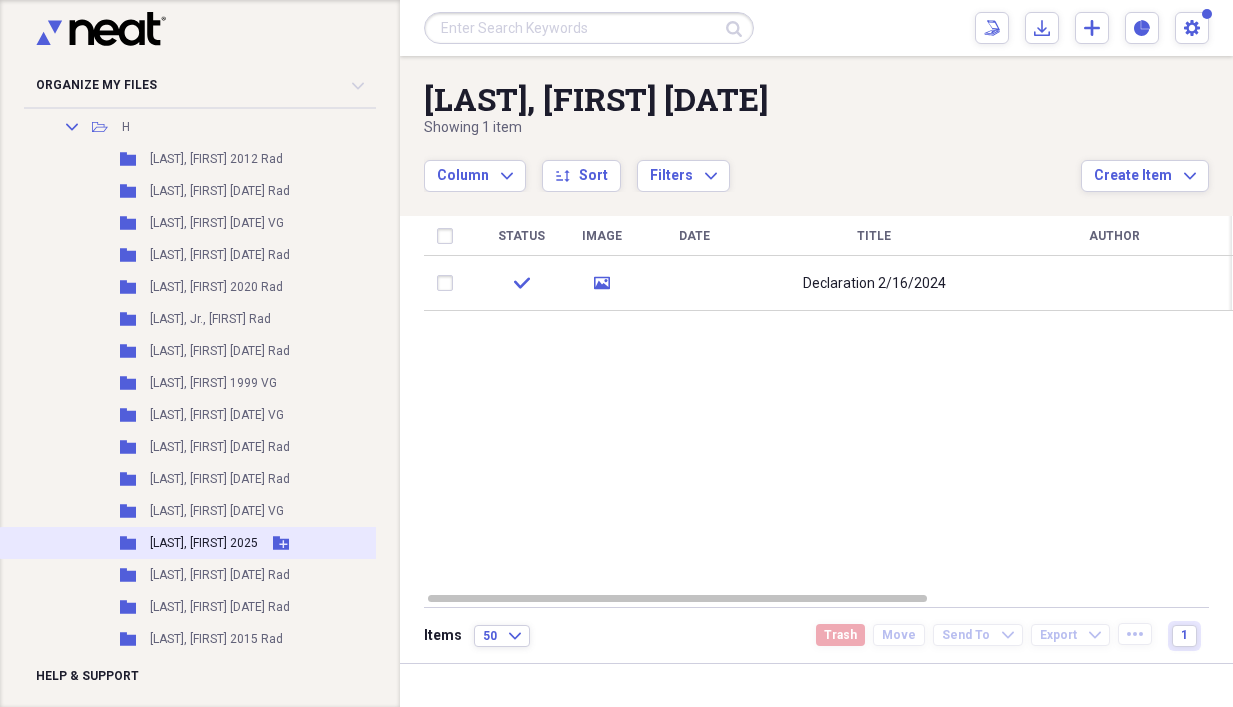 click on "[LAST], [FIRST] 2025" at bounding box center [204, 543] 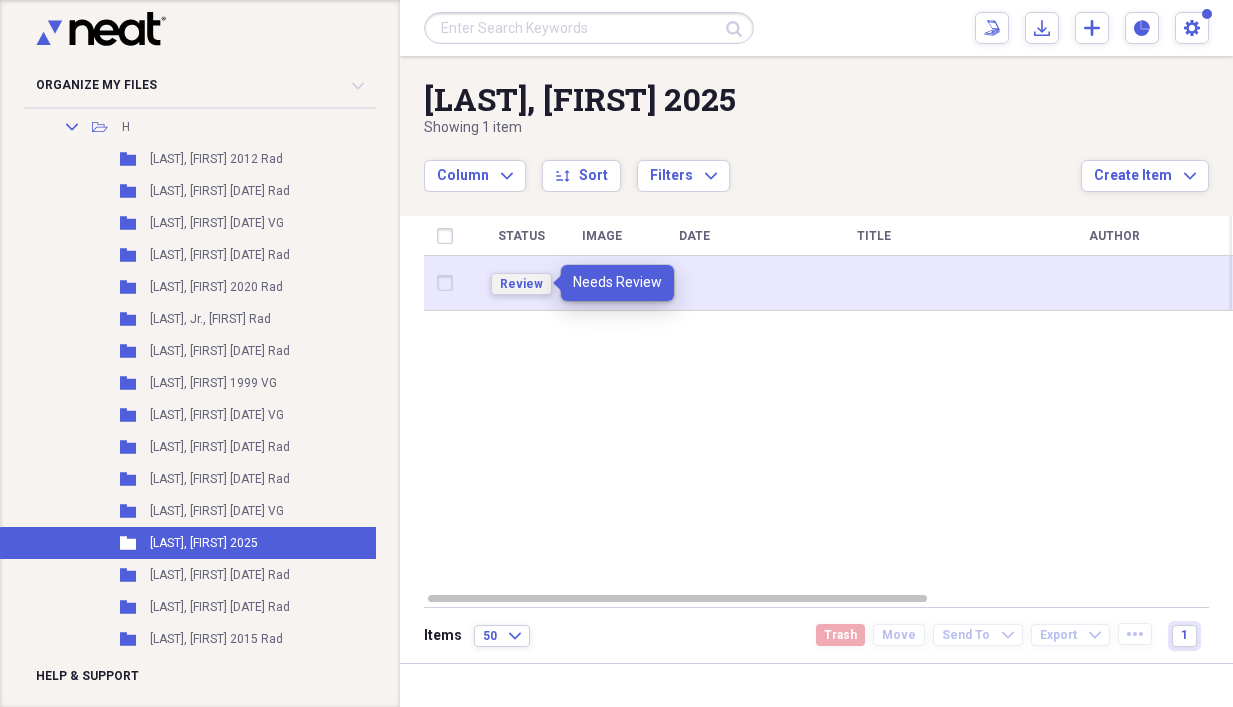 click on "Review" at bounding box center [521, 284] 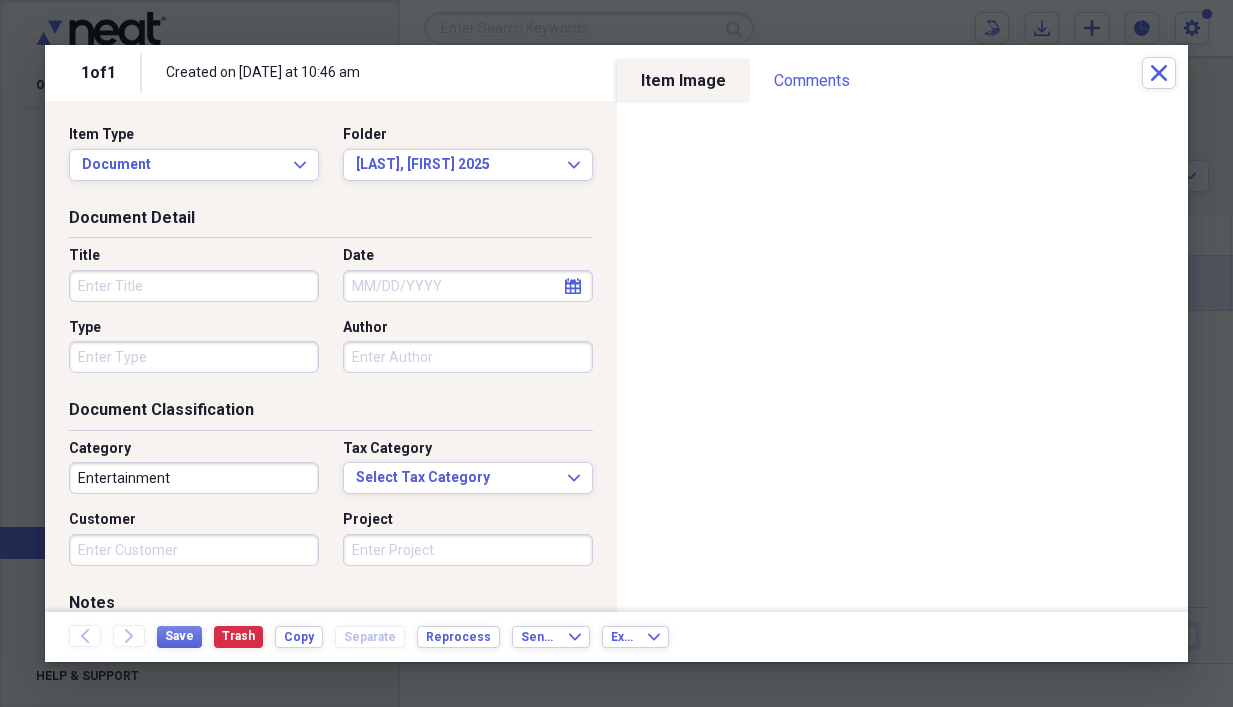 click on "Title" at bounding box center (194, 286) 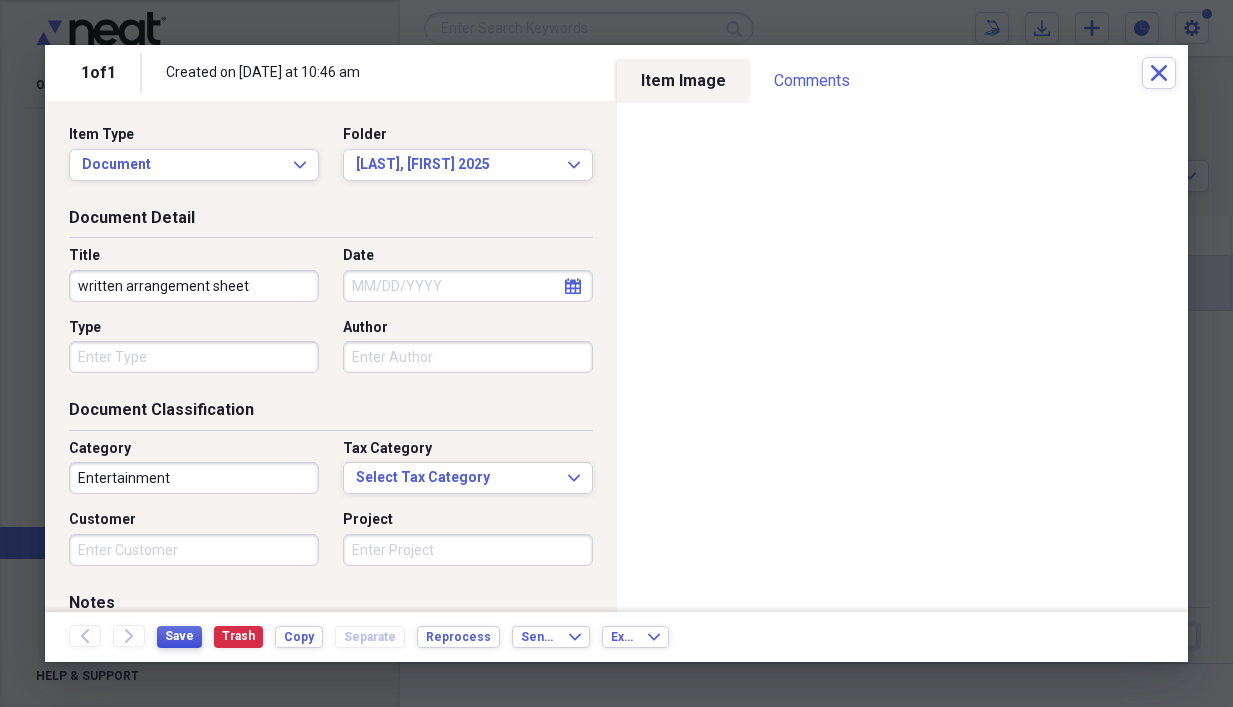 type on "written arrangement sheet" 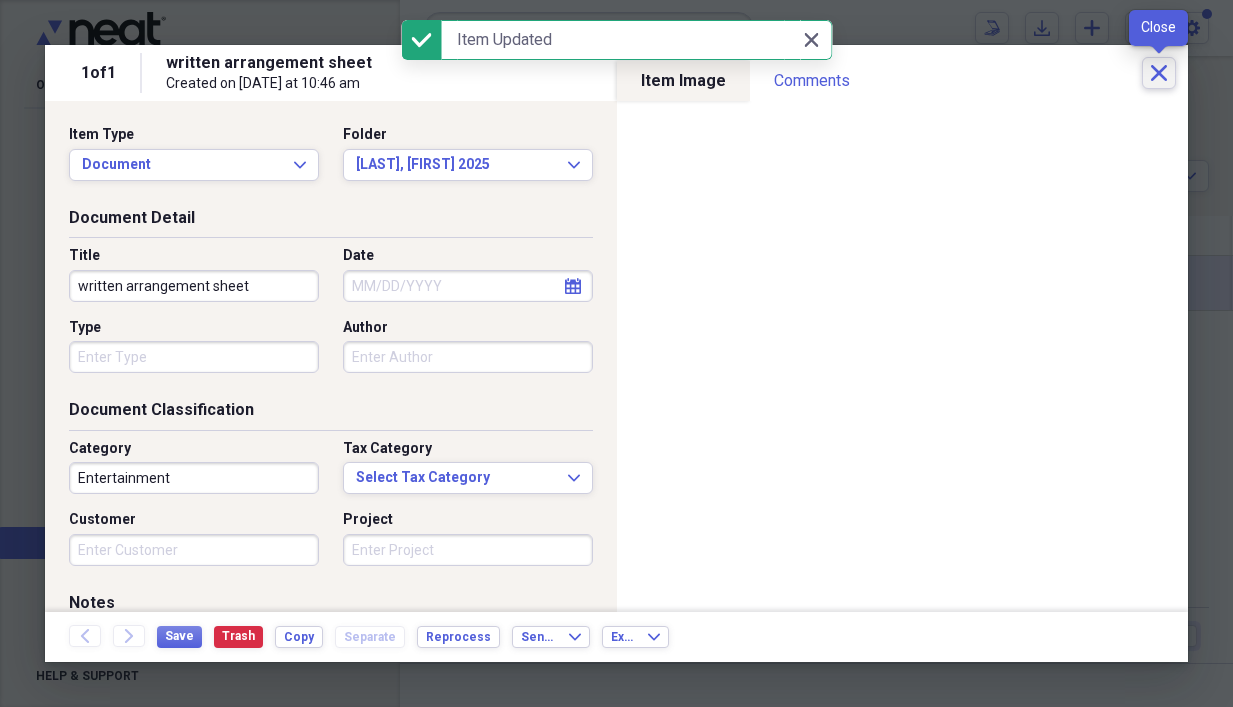 click on "Close" 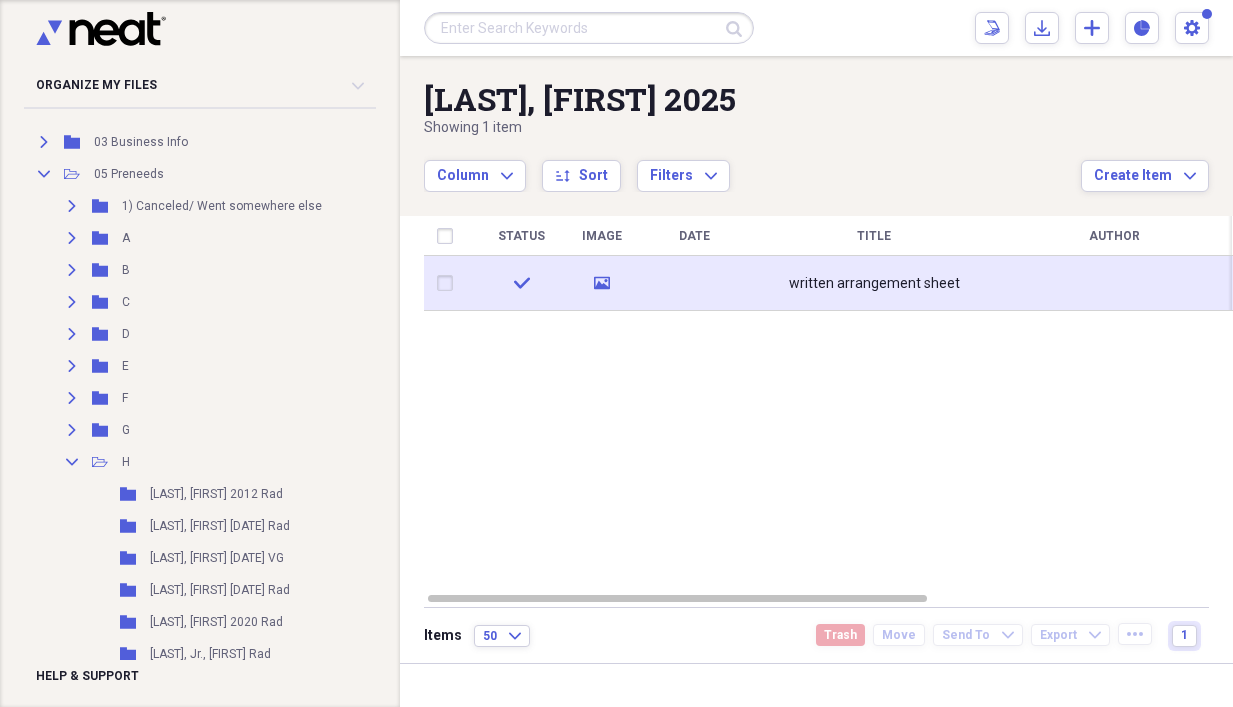 scroll, scrollTop: 0, scrollLeft: 0, axis: both 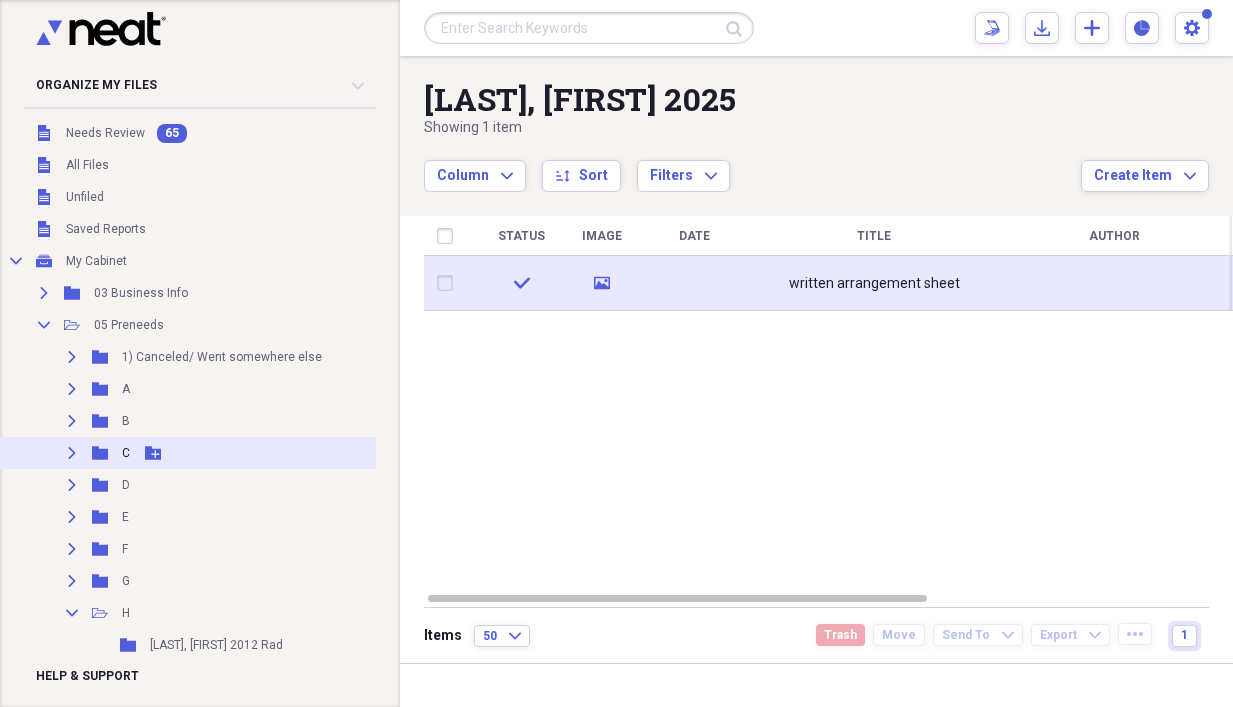 click 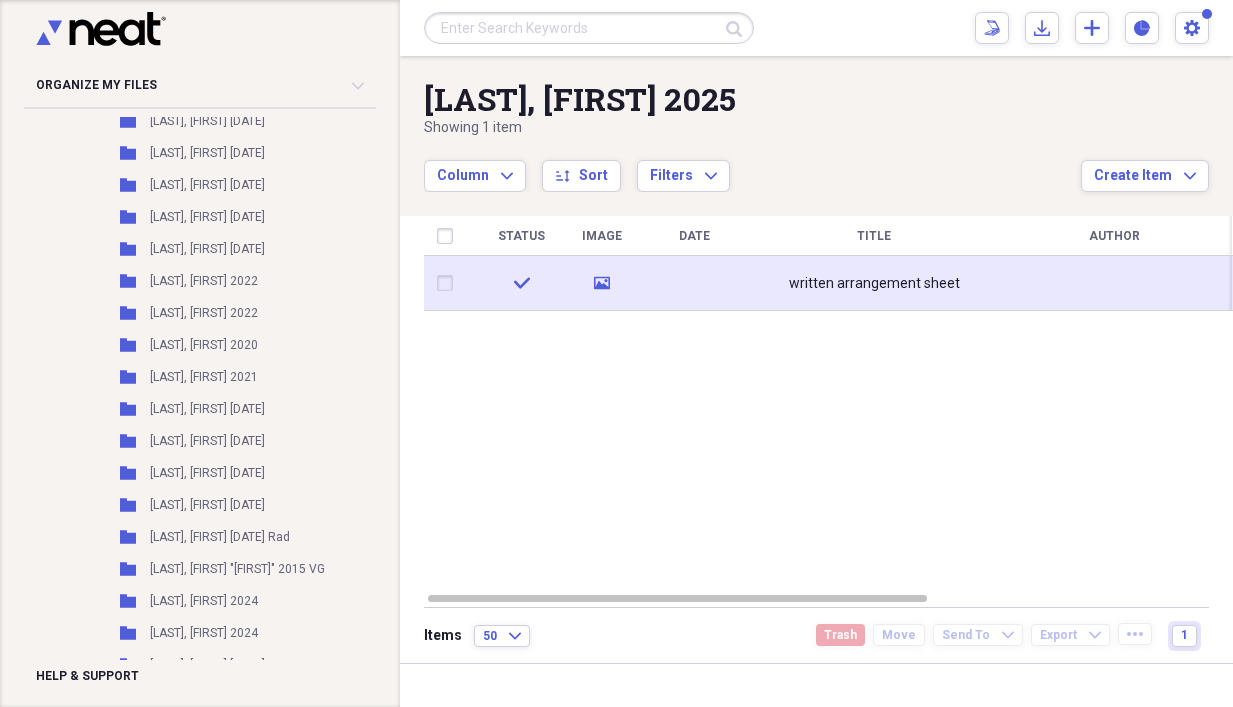 scroll, scrollTop: 1200, scrollLeft: 0, axis: vertical 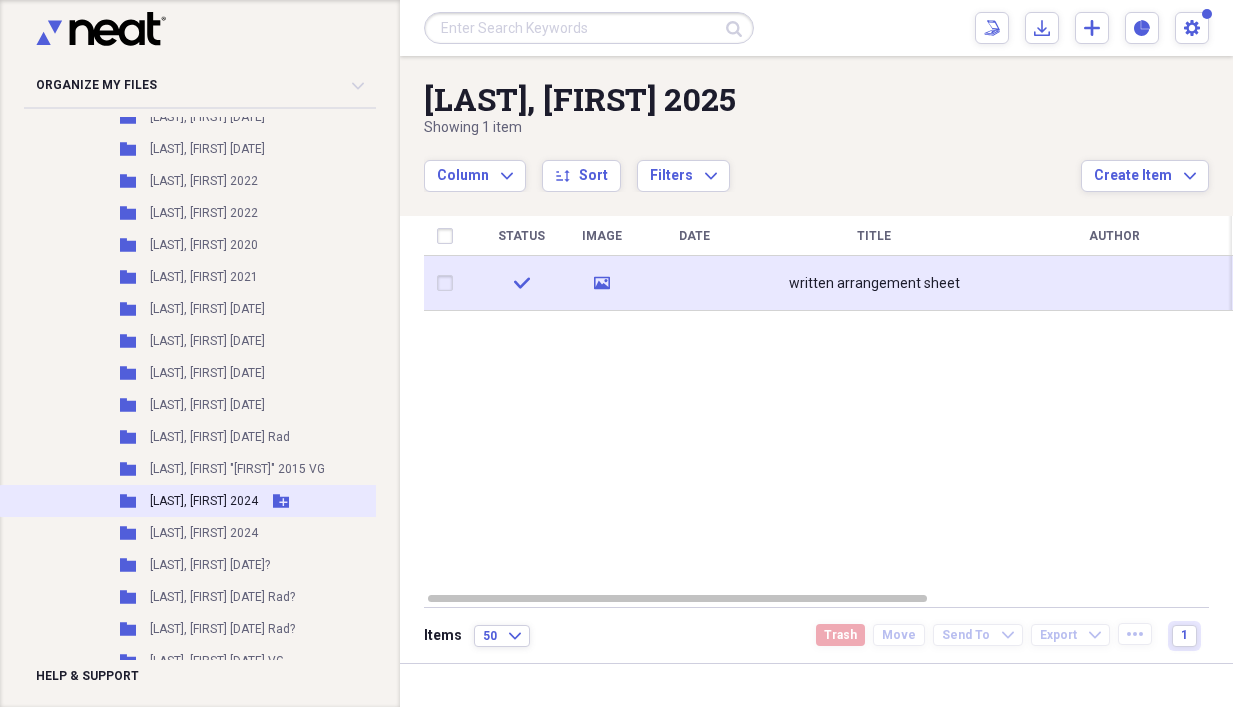click on "[LAST], [FIRST] 2024" at bounding box center [204, 501] 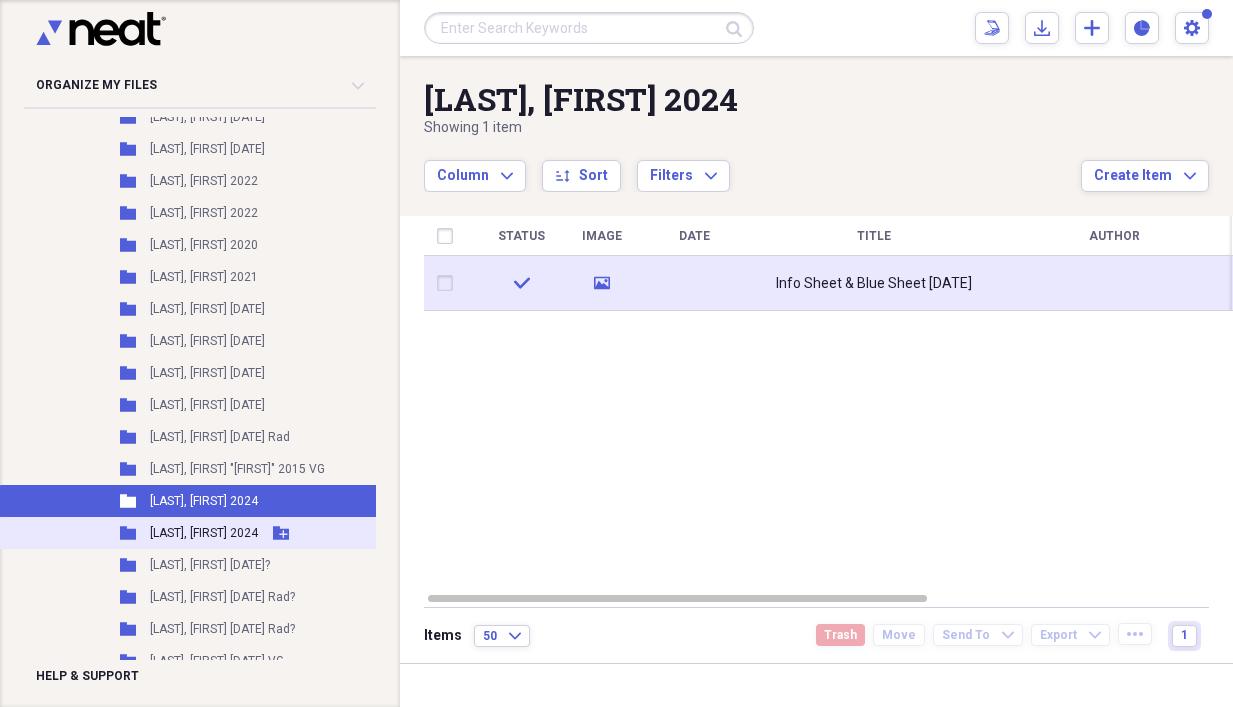 click on "[LAST], [FIRST] 2024" at bounding box center [204, 533] 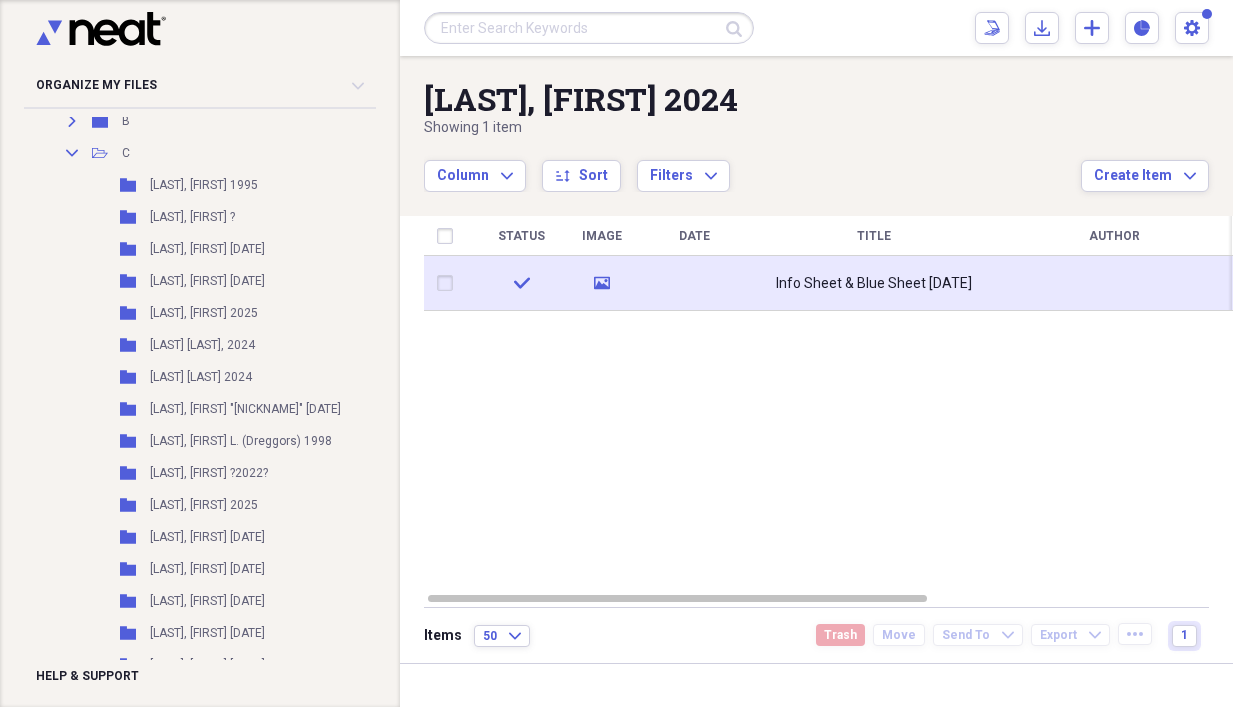 scroll, scrollTop: 210, scrollLeft: 0, axis: vertical 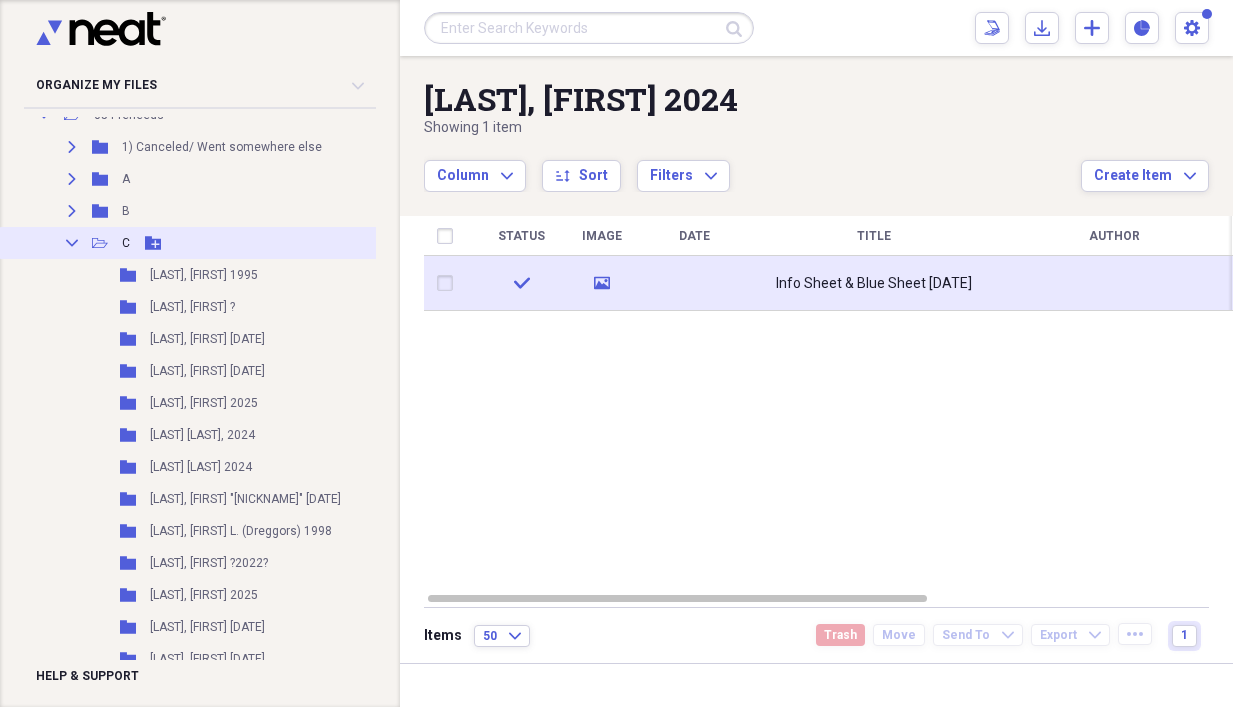 click on "Collapse" 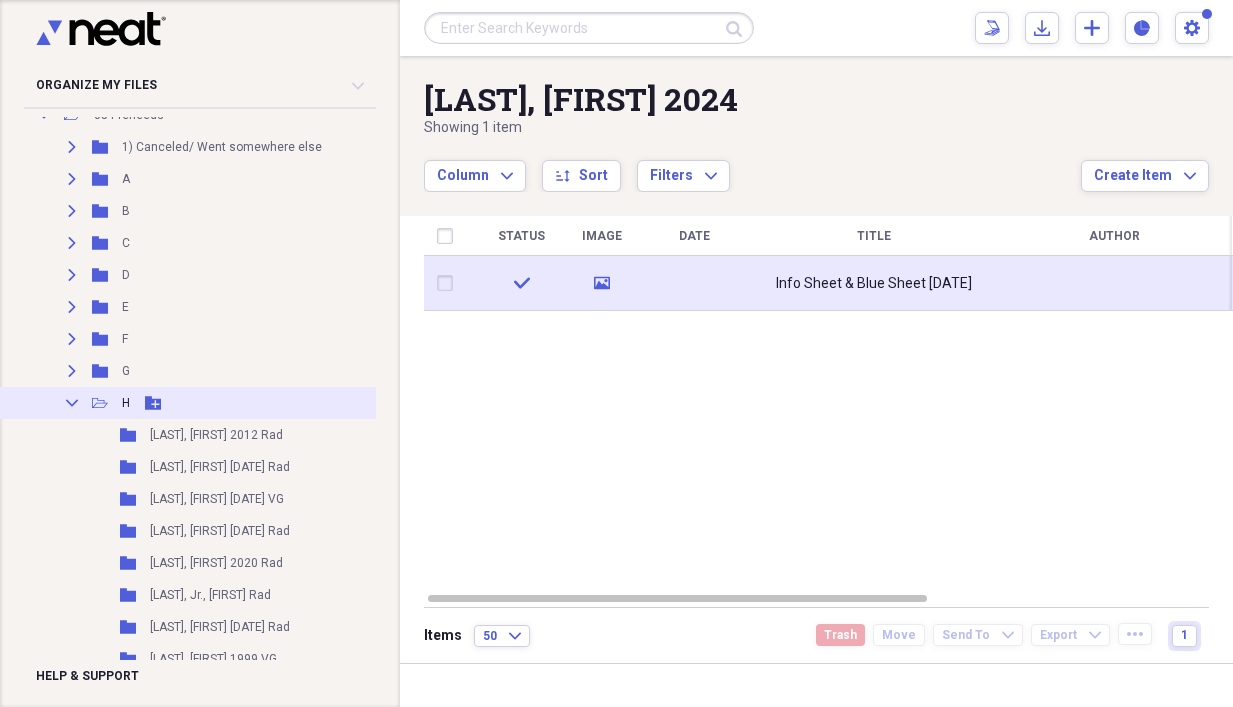click on "Collapse" 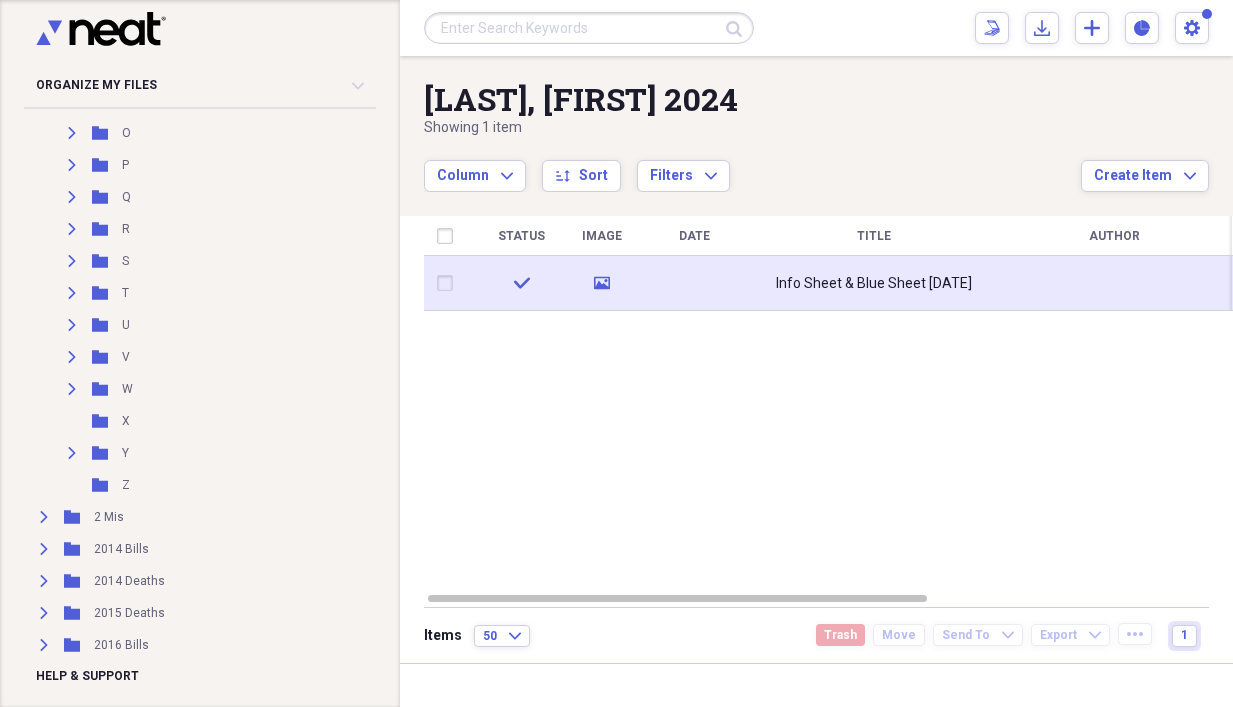 scroll, scrollTop: 642, scrollLeft: 0, axis: vertical 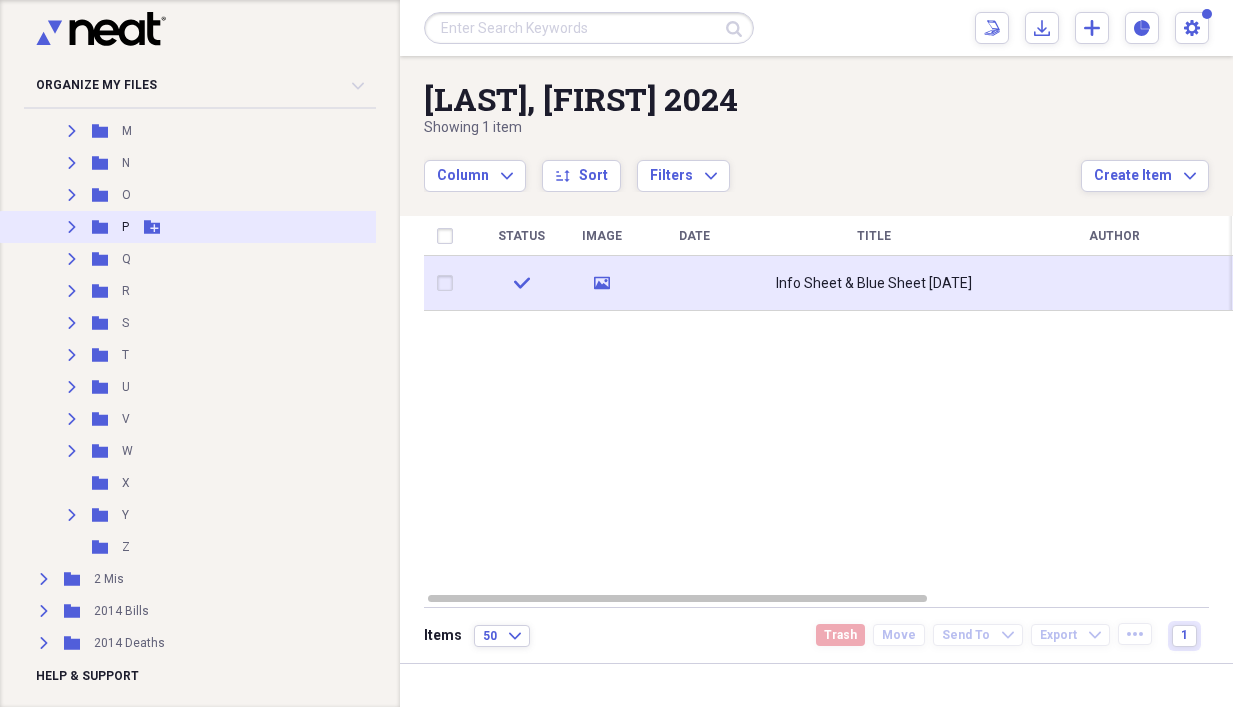 click 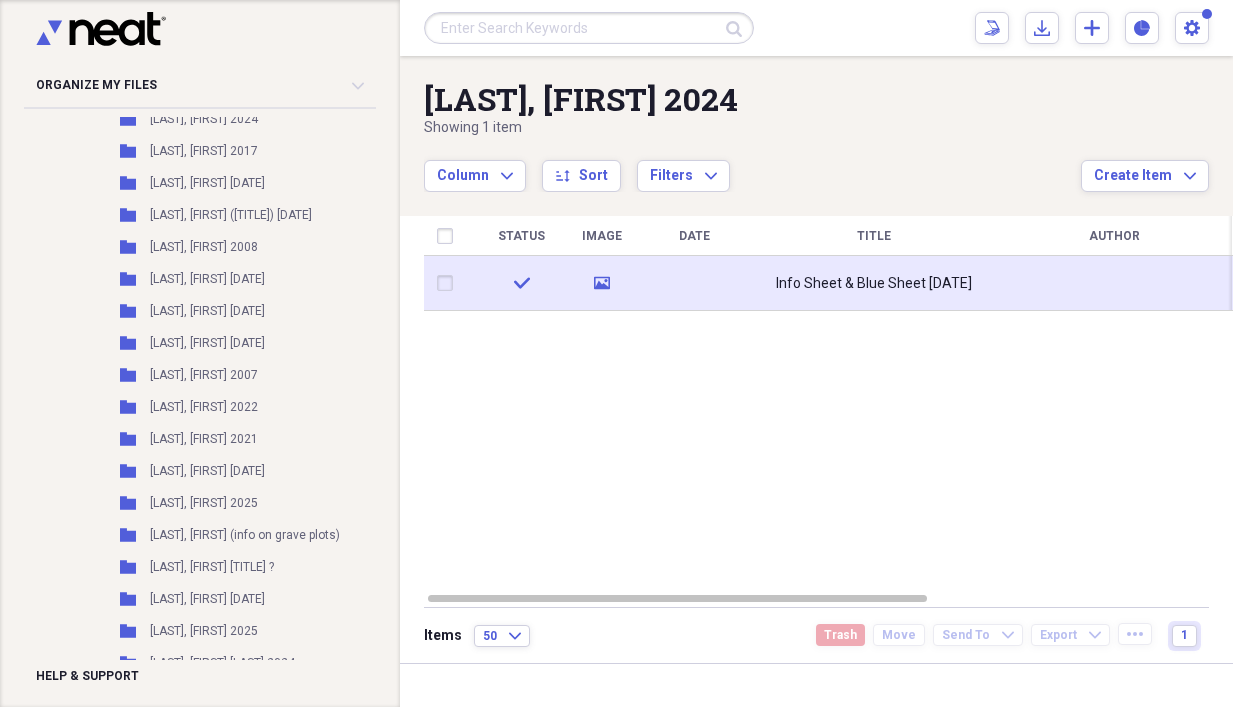 scroll, scrollTop: 1042, scrollLeft: 0, axis: vertical 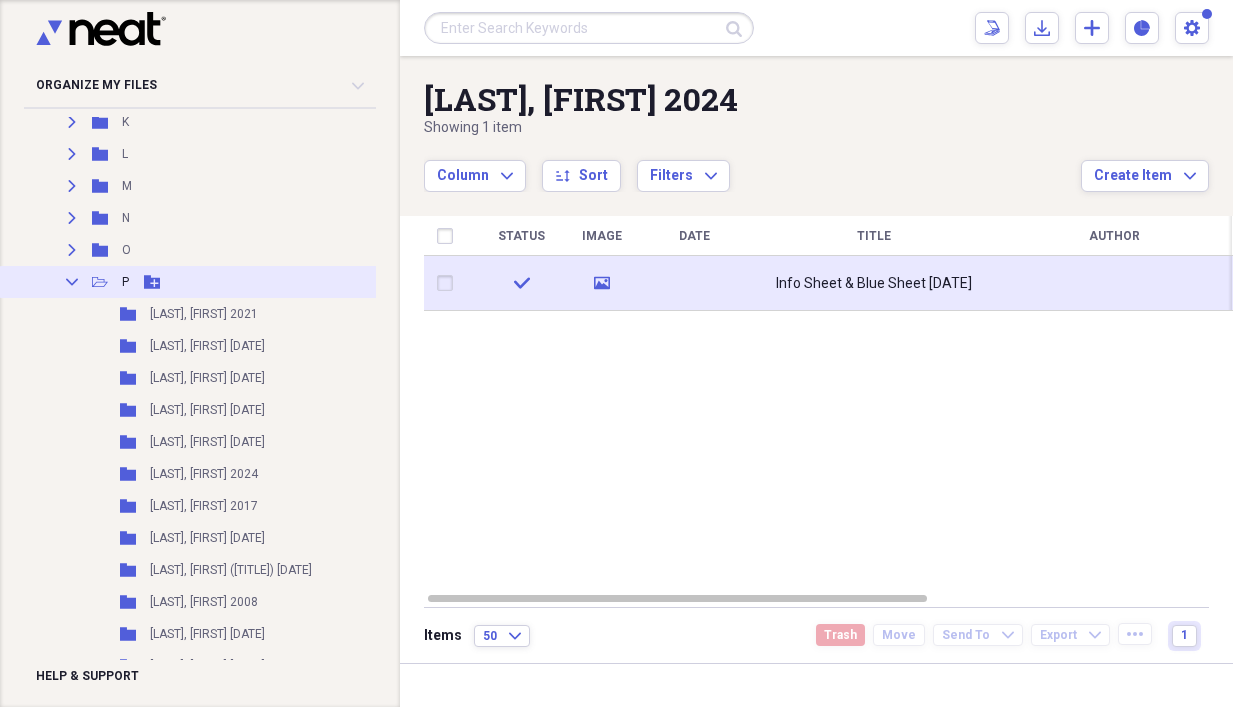 click on "Collapse" 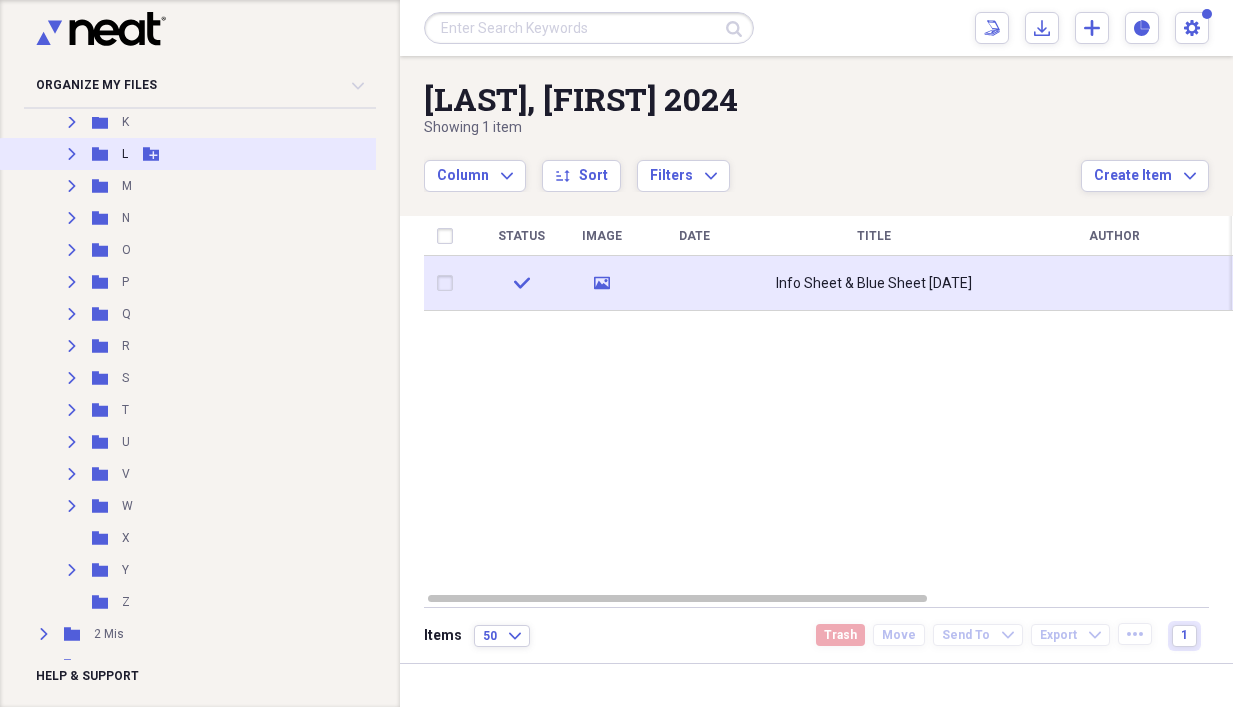 click on "Expand" 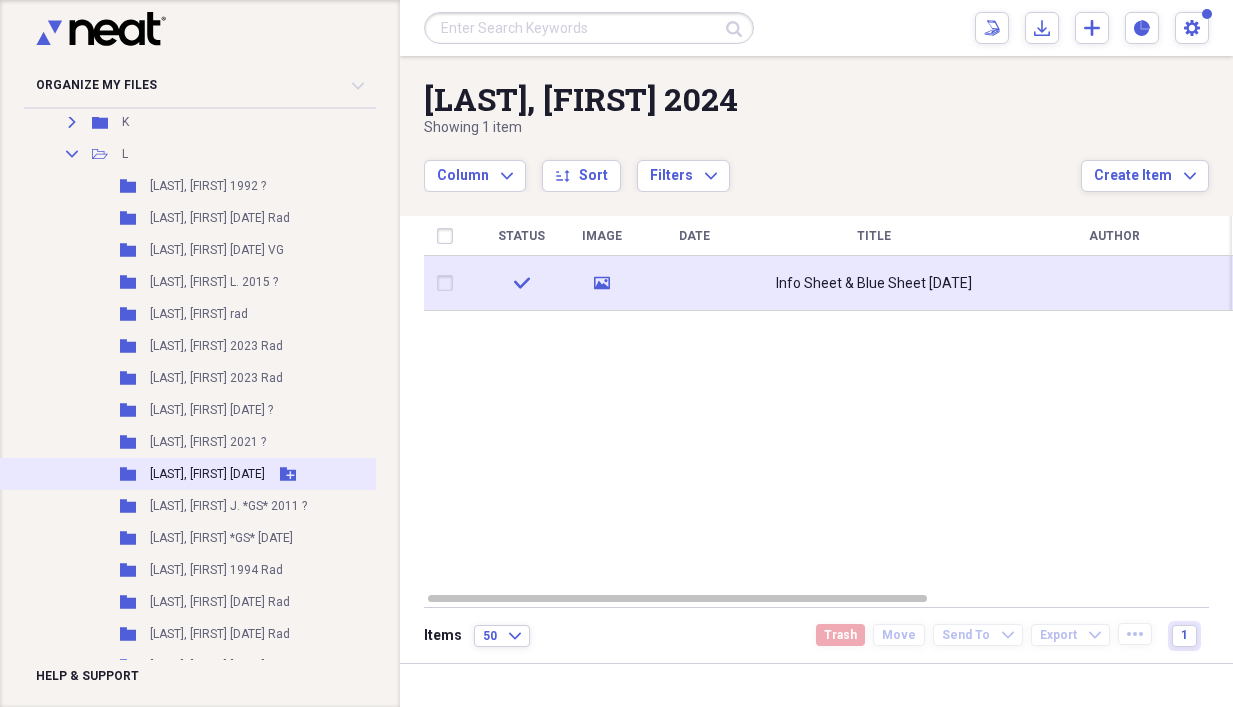 scroll, scrollTop: 687, scrollLeft: 0, axis: vertical 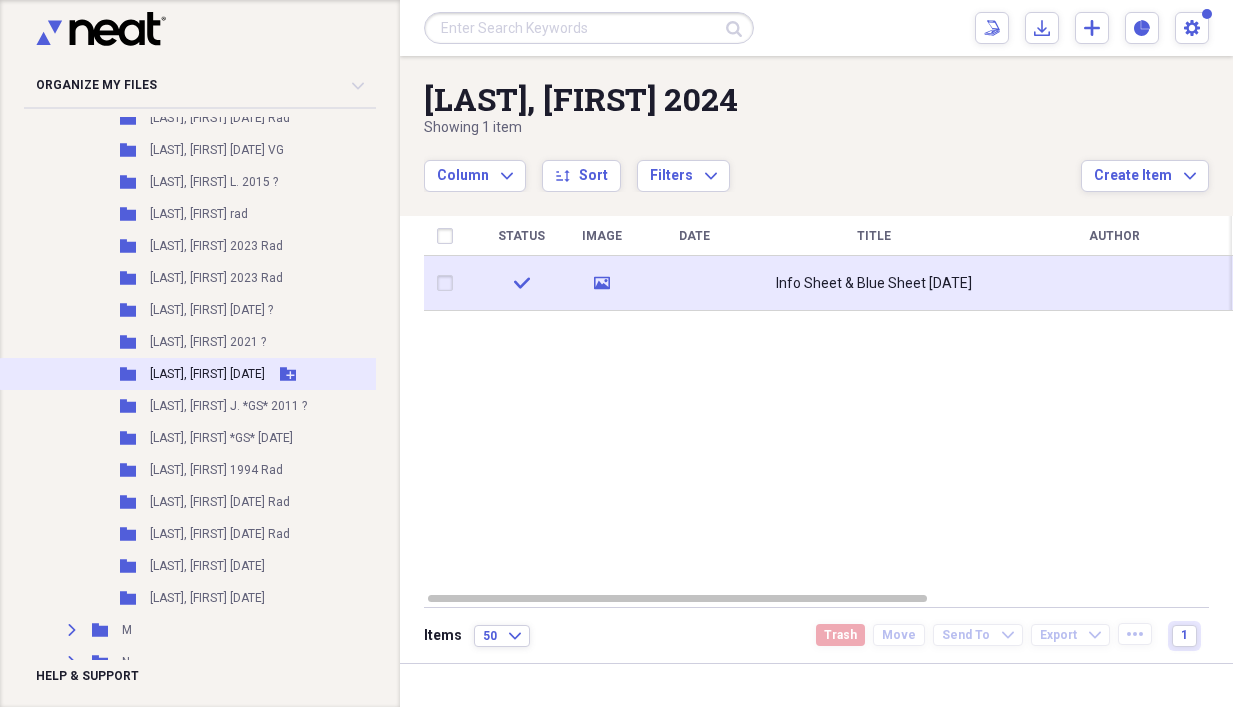 click on "[LAST], [FIRST] [DATE]" at bounding box center [207, 374] 